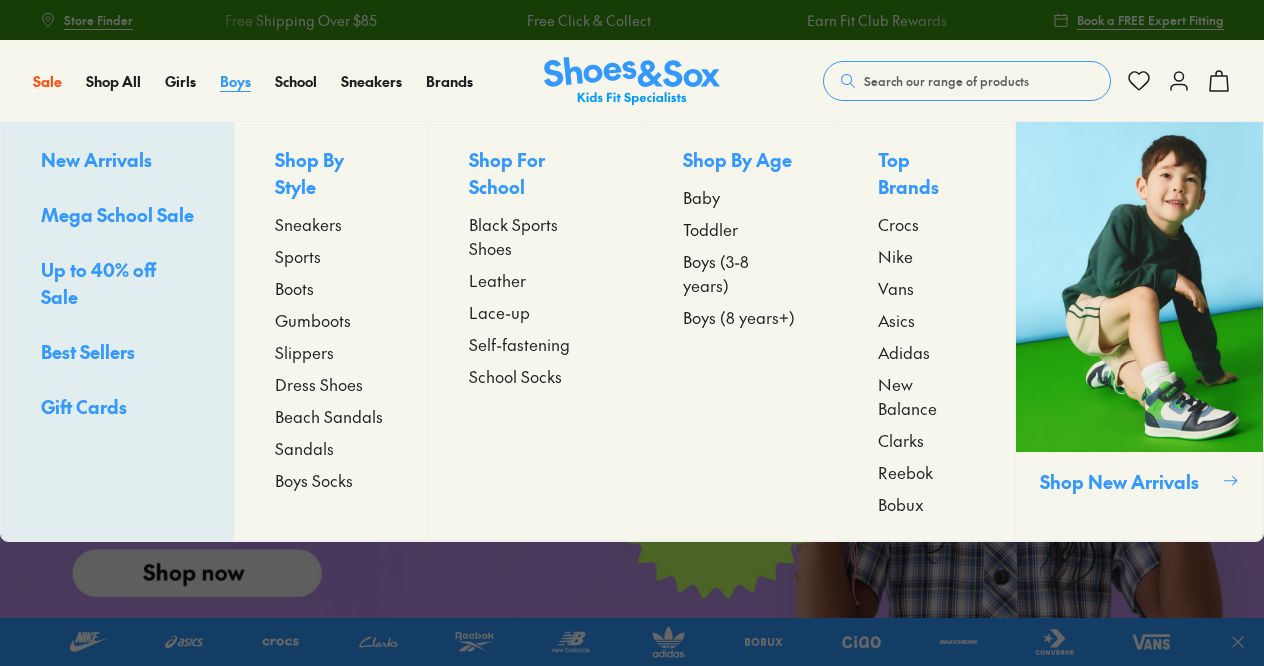 scroll, scrollTop: 0, scrollLeft: 0, axis: both 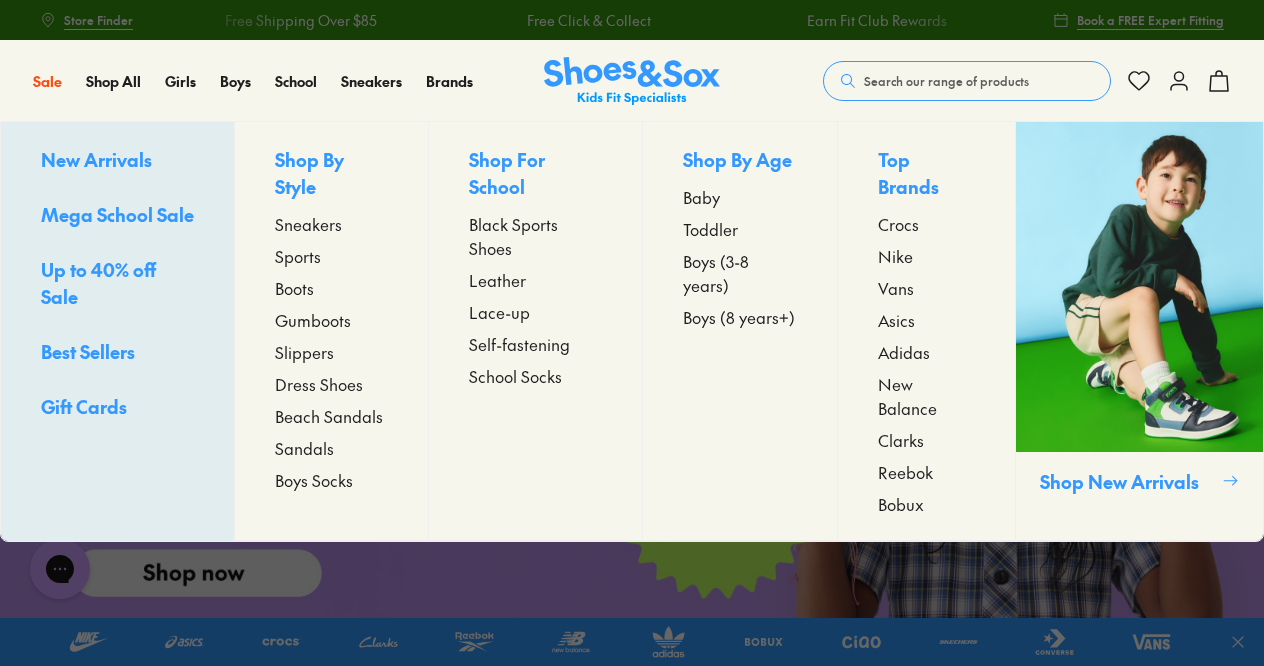 click on "Boys (3-8 years)" at bounding box center [740, 273] 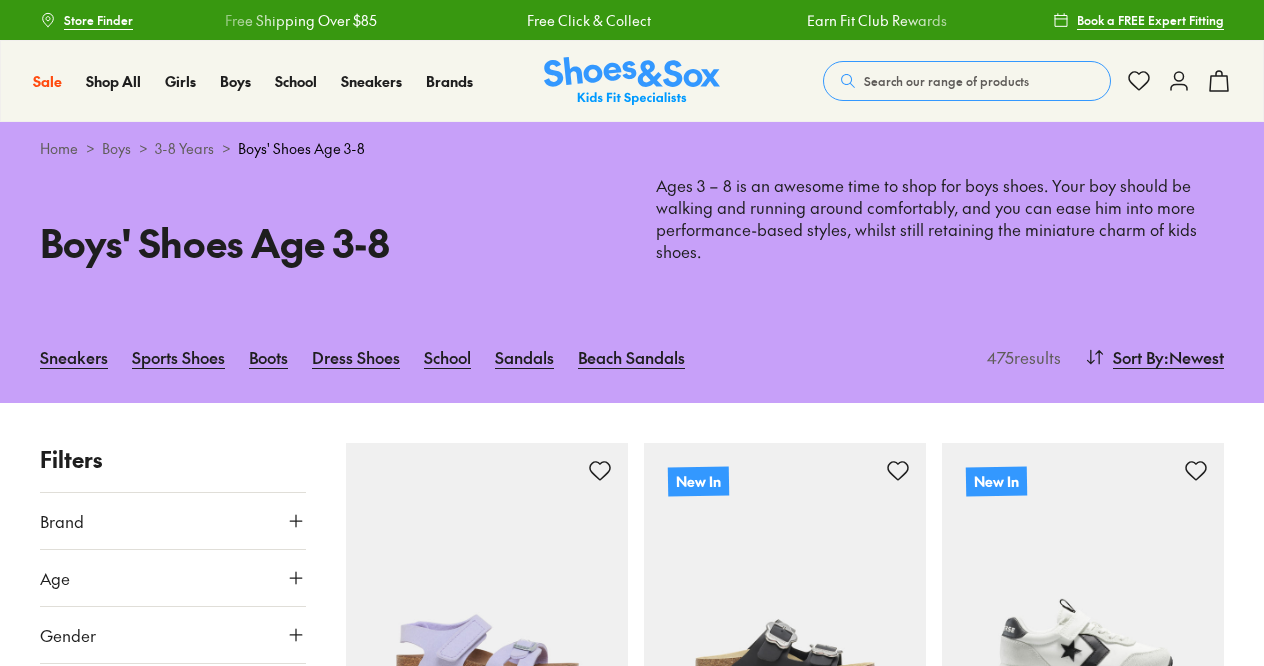 scroll, scrollTop: 0, scrollLeft: 0, axis: both 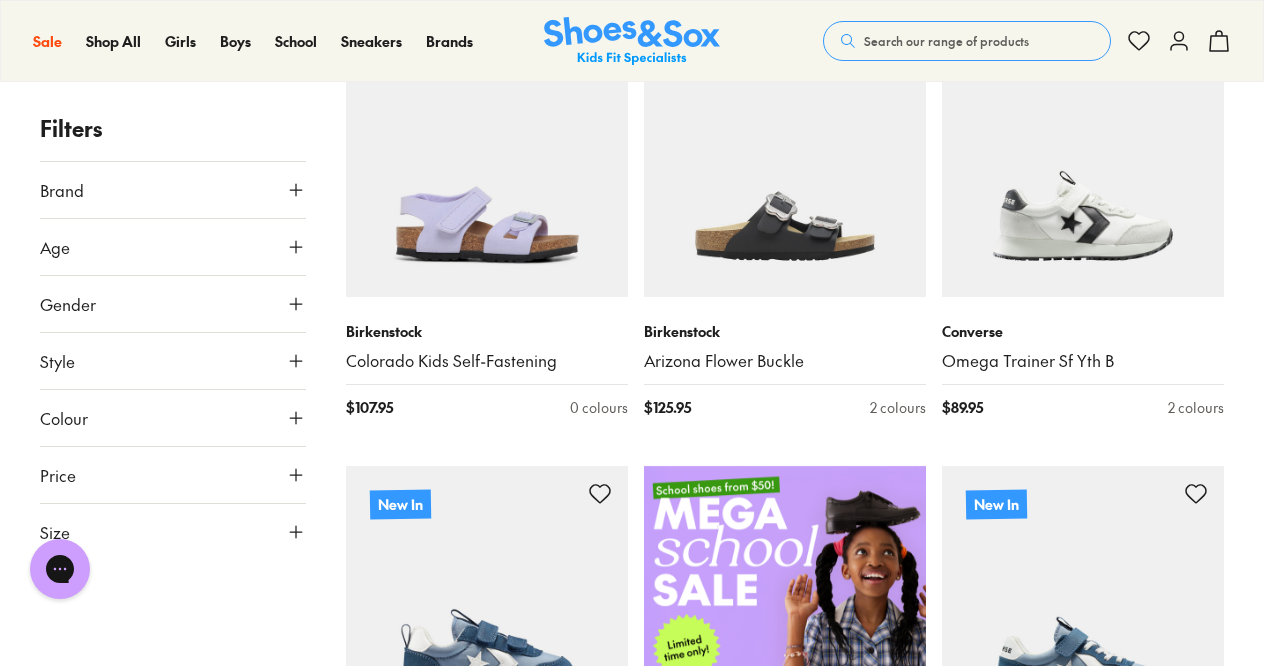 click 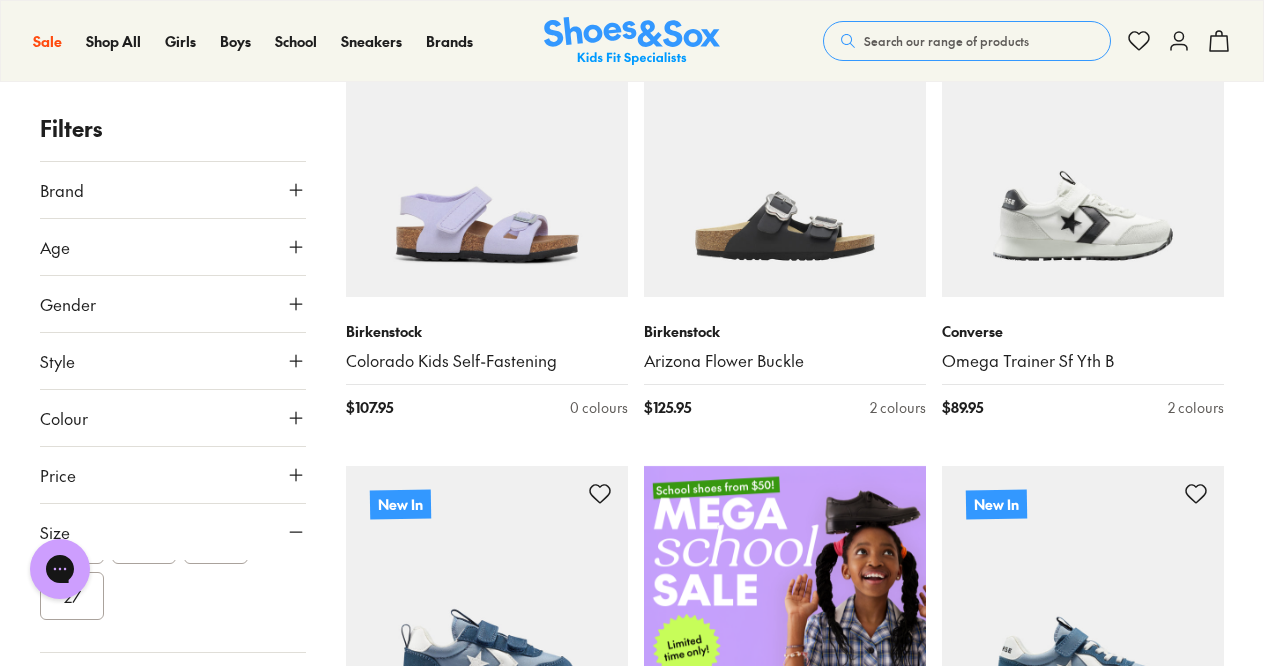 scroll, scrollTop: 397, scrollLeft: 0, axis: vertical 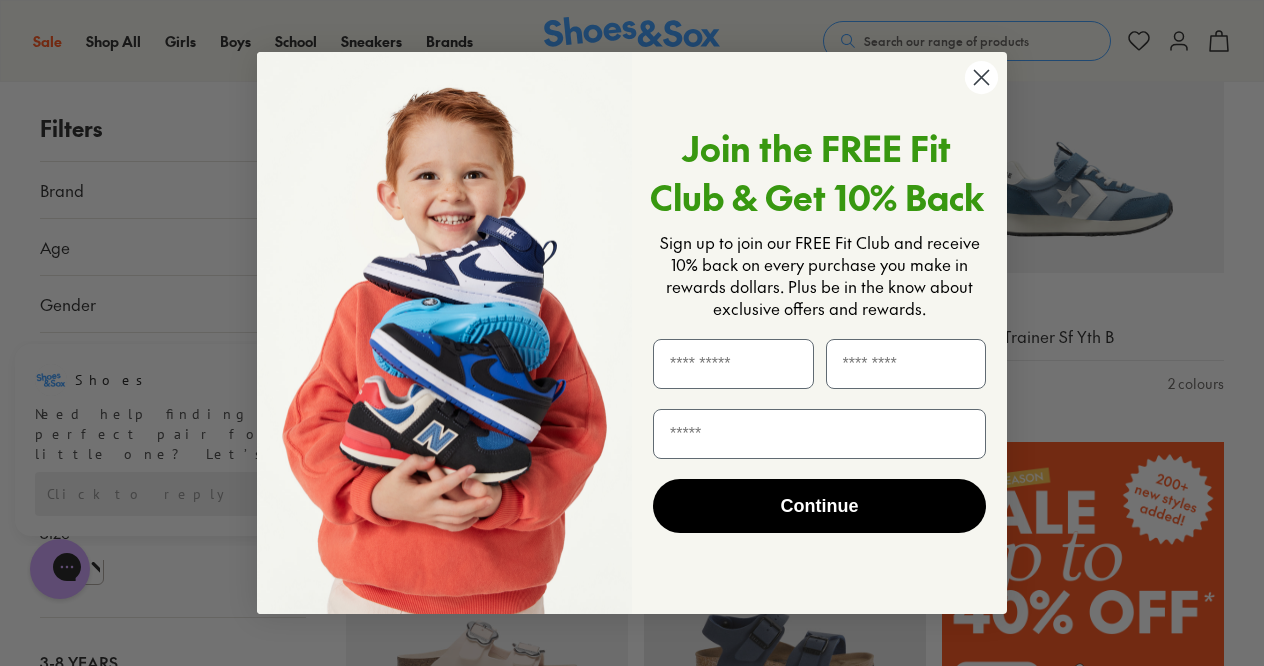click 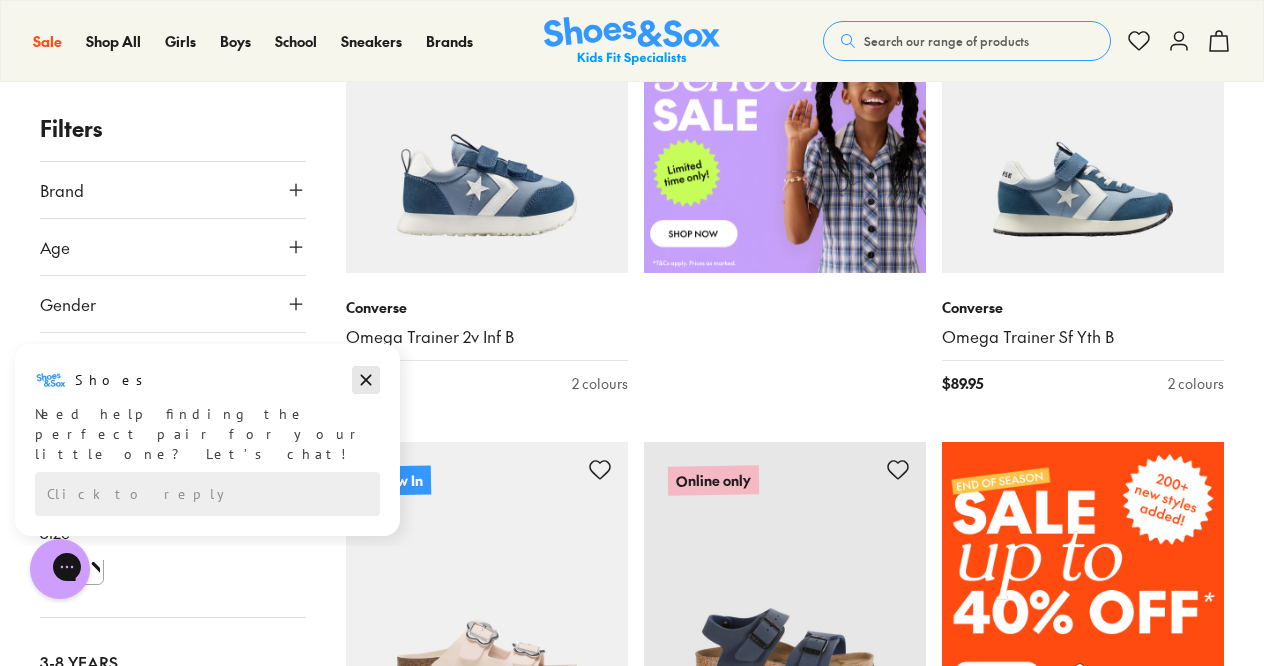 click 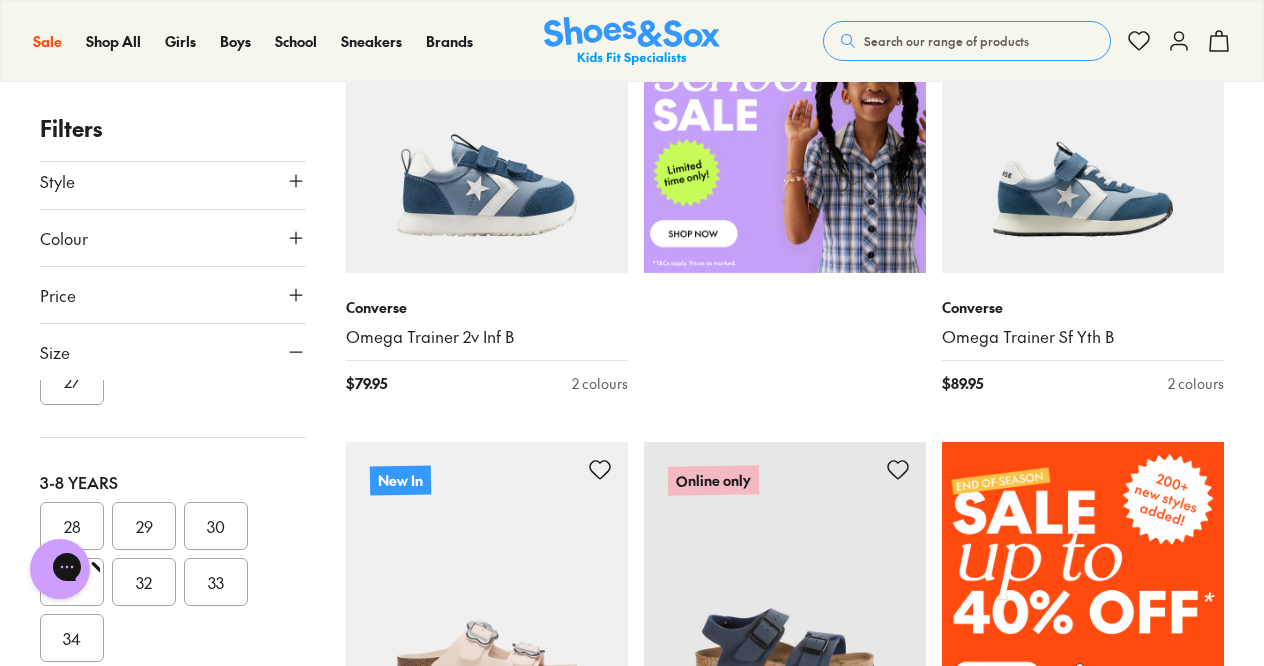 scroll, scrollTop: 267, scrollLeft: 0, axis: vertical 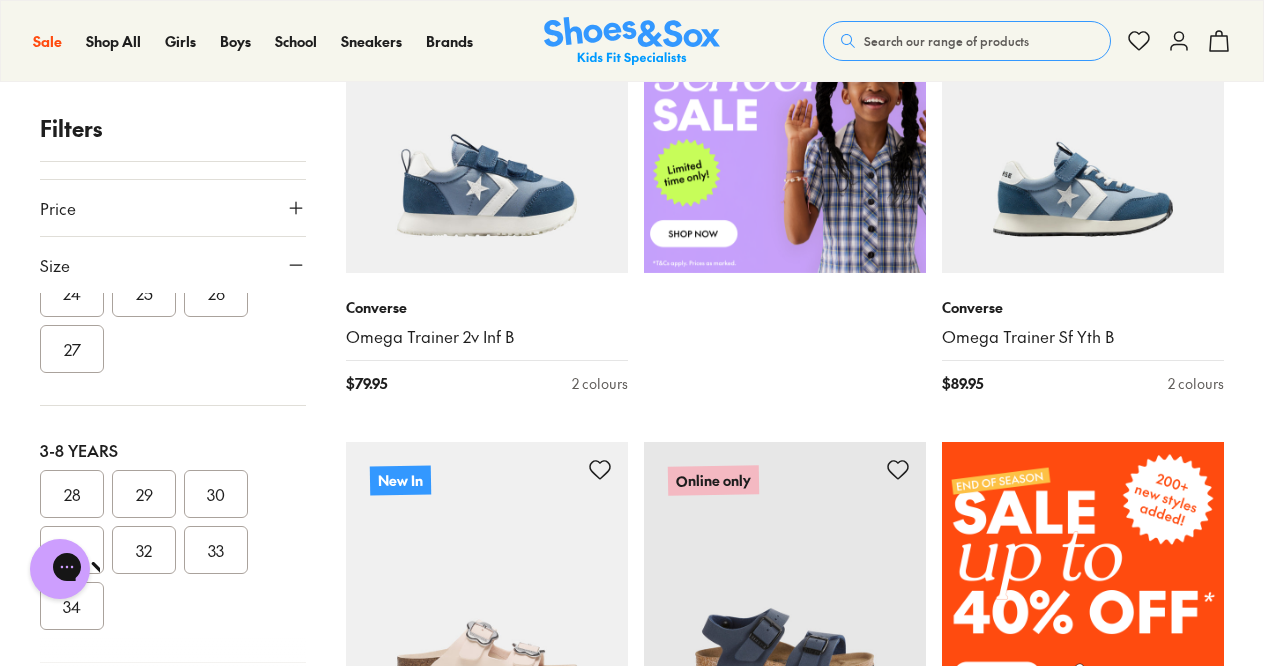 click on "28" at bounding box center (72, 494) 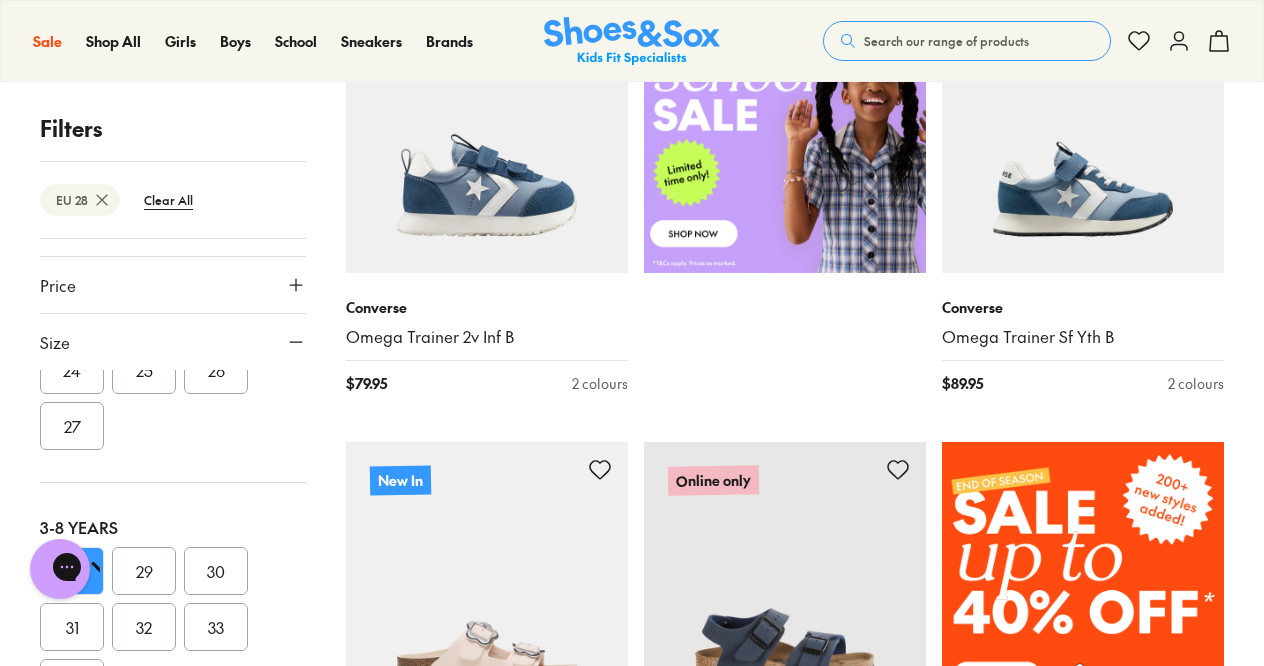 scroll, scrollTop: 42, scrollLeft: 0, axis: vertical 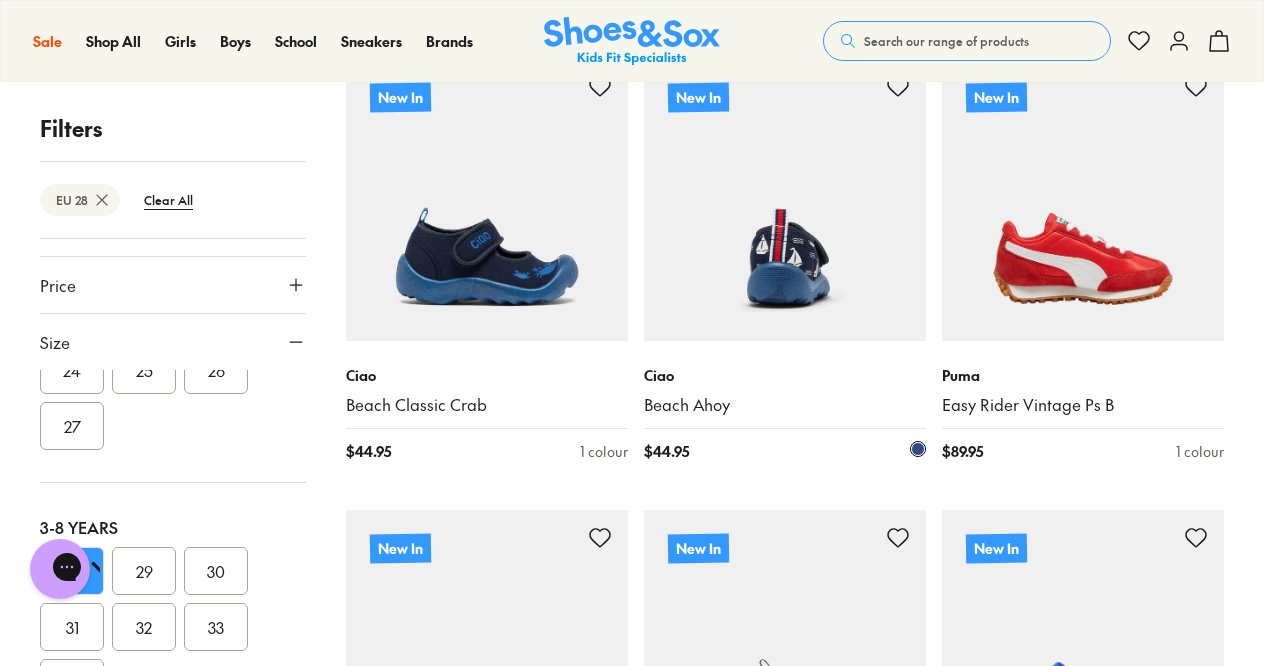 click at bounding box center [785, 200] 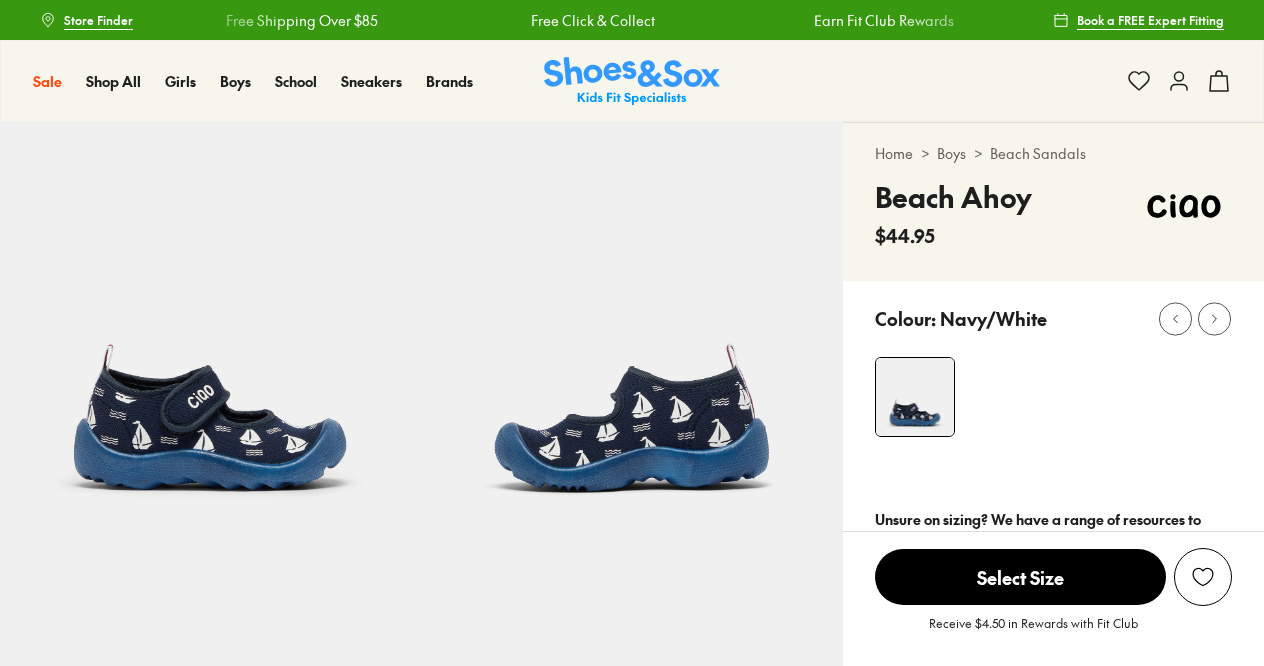 scroll, scrollTop: 0, scrollLeft: 0, axis: both 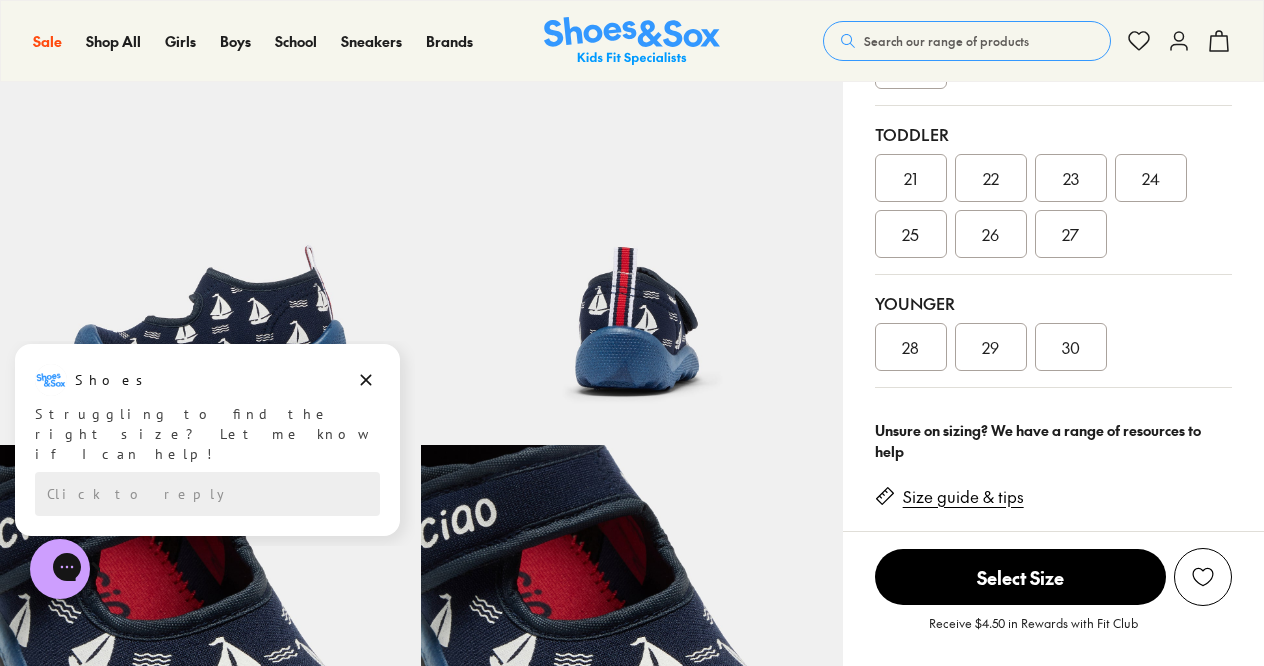 click on "28" at bounding box center (910, 347) 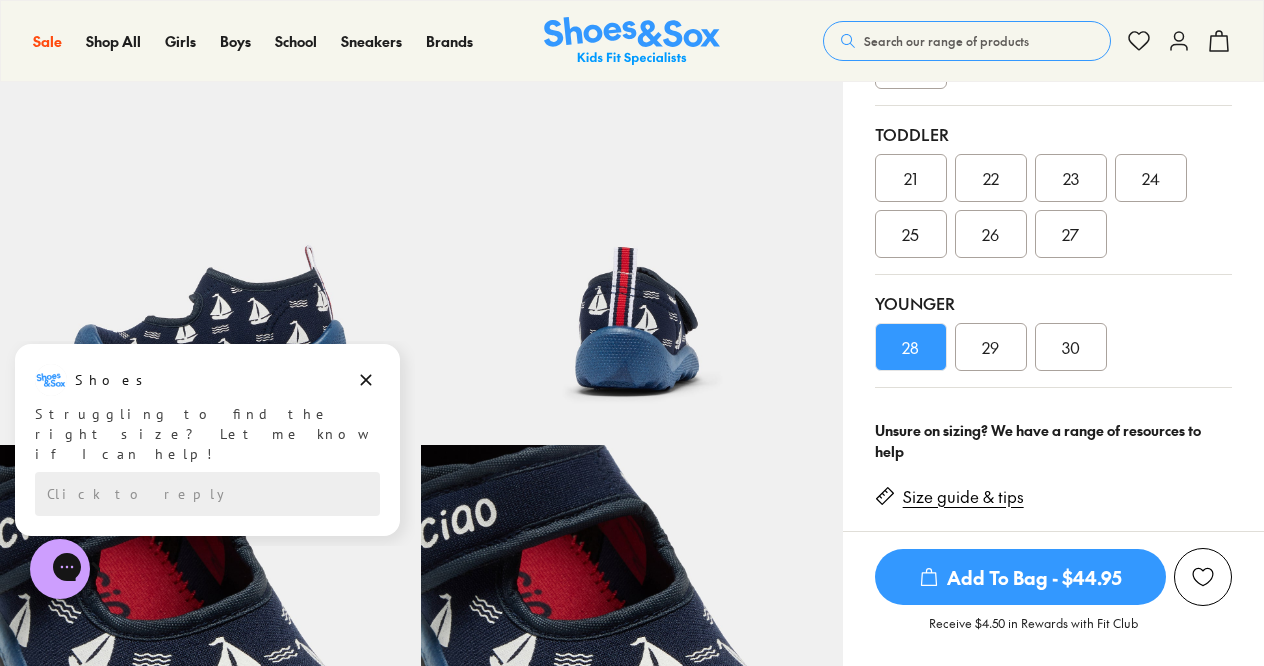 click on "Size guide & tips" at bounding box center (963, 497) 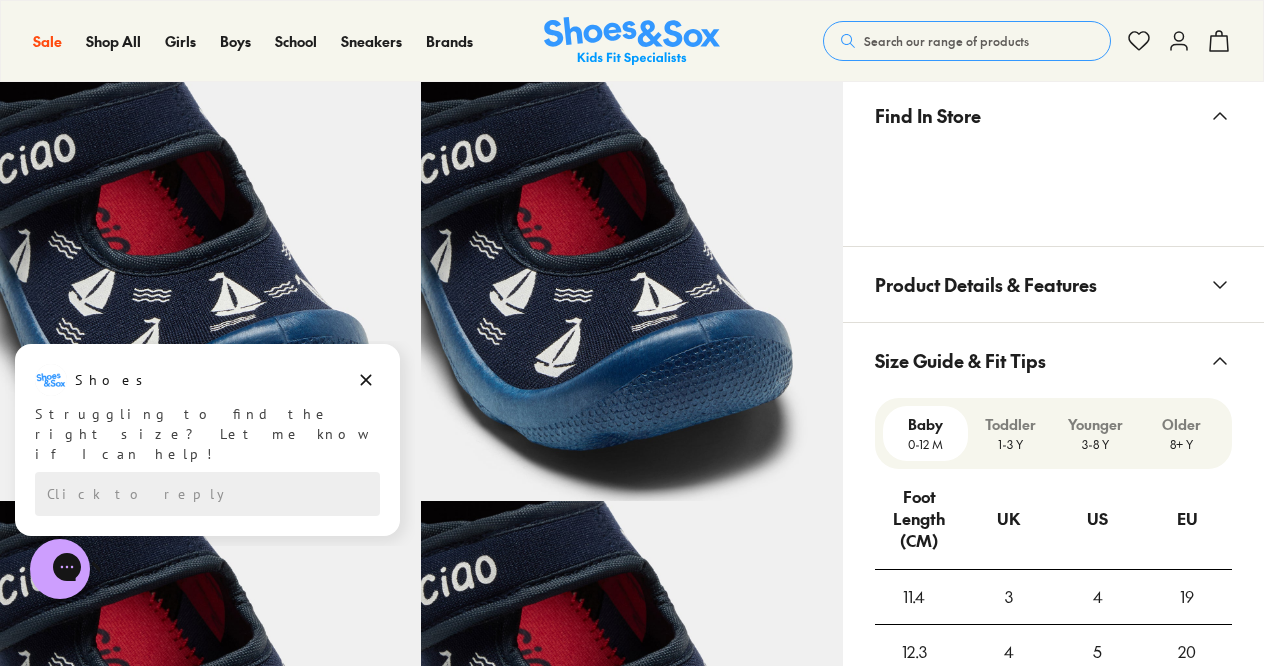 scroll, scrollTop: 1557, scrollLeft: 0, axis: vertical 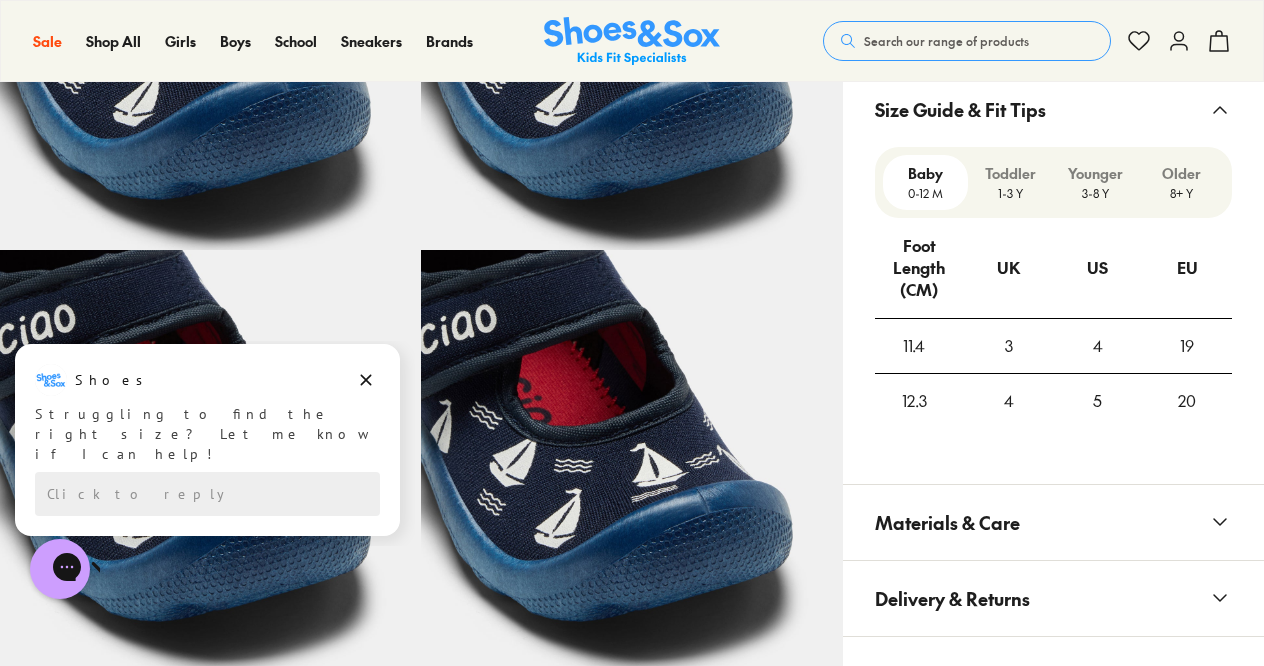 click on "3-8 Y" at bounding box center (1095, 193) 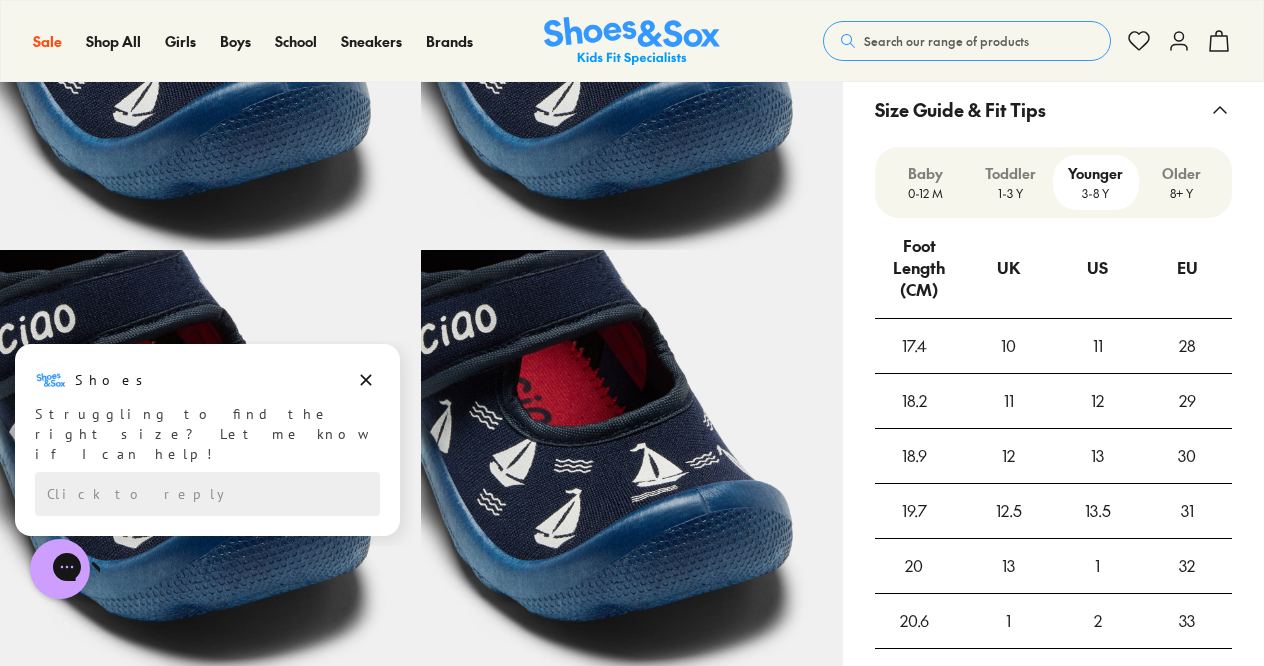 click on "1-3 Y" at bounding box center (1010, 193) 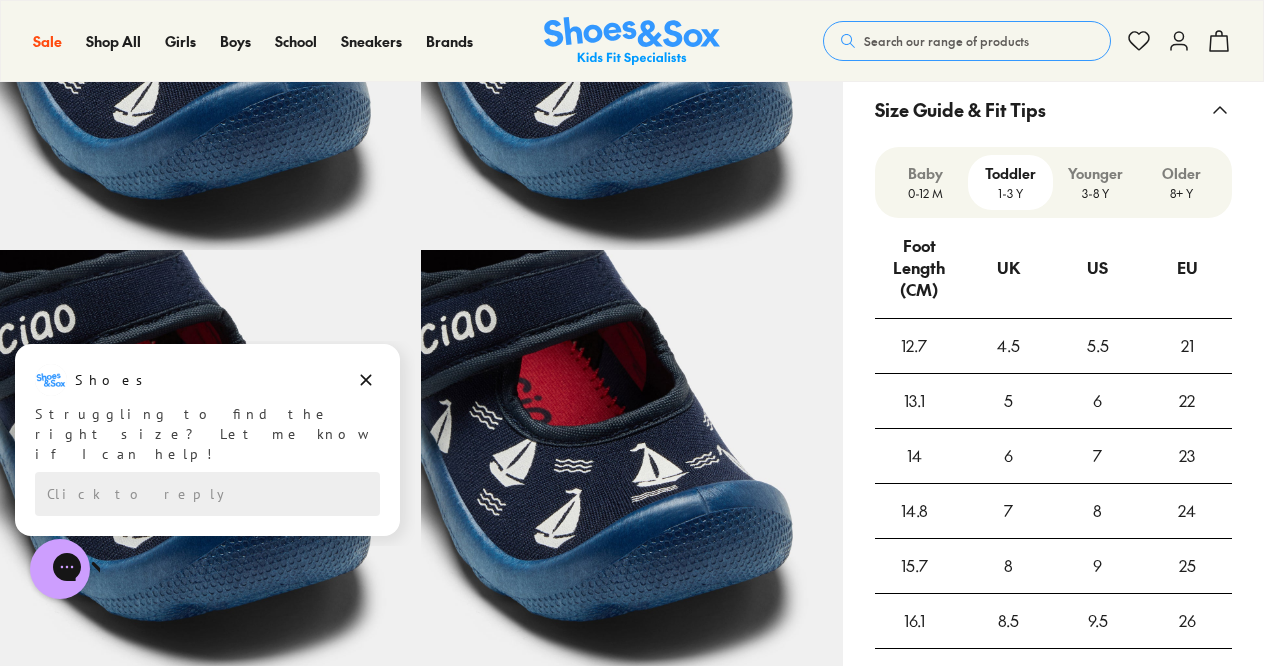 click on "9" at bounding box center [1097, 566] 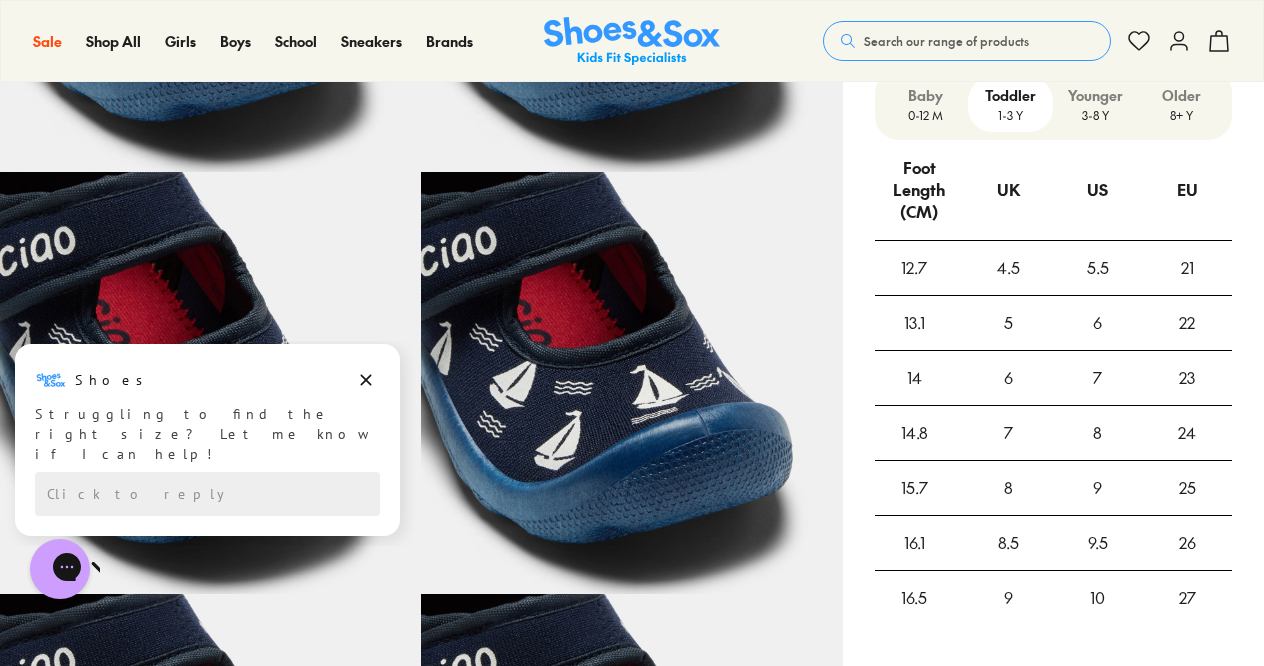 scroll, scrollTop: 1637, scrollLeft: 0, axis: vertical 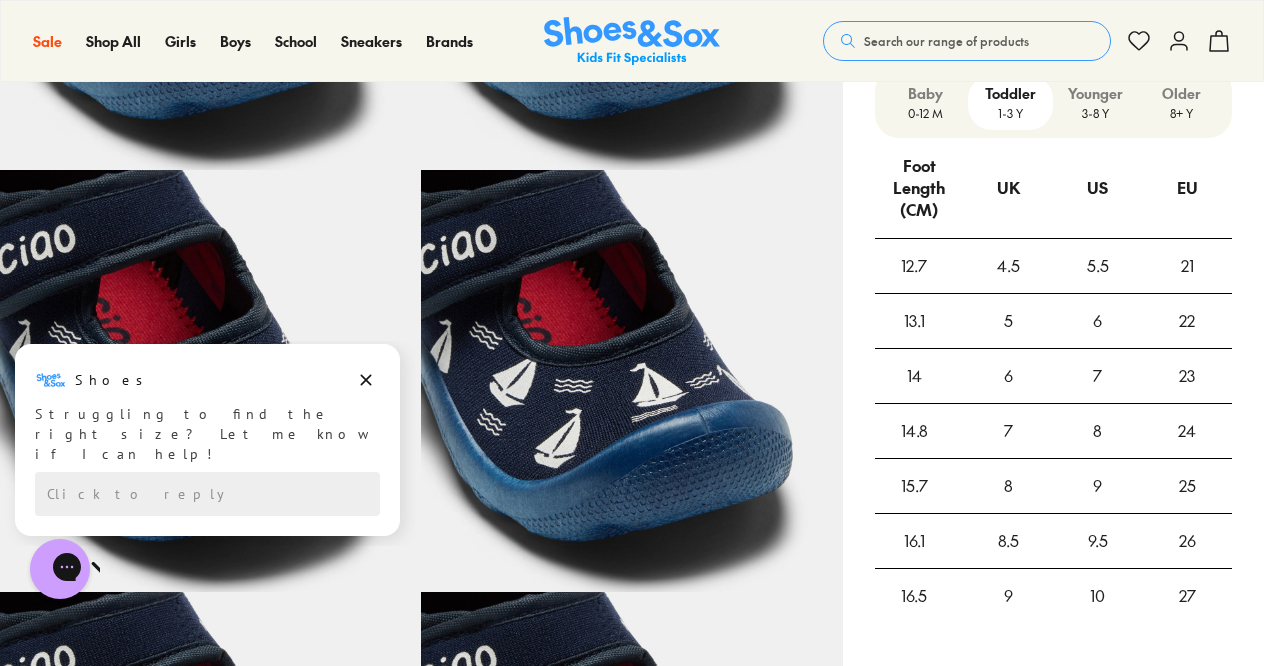 click 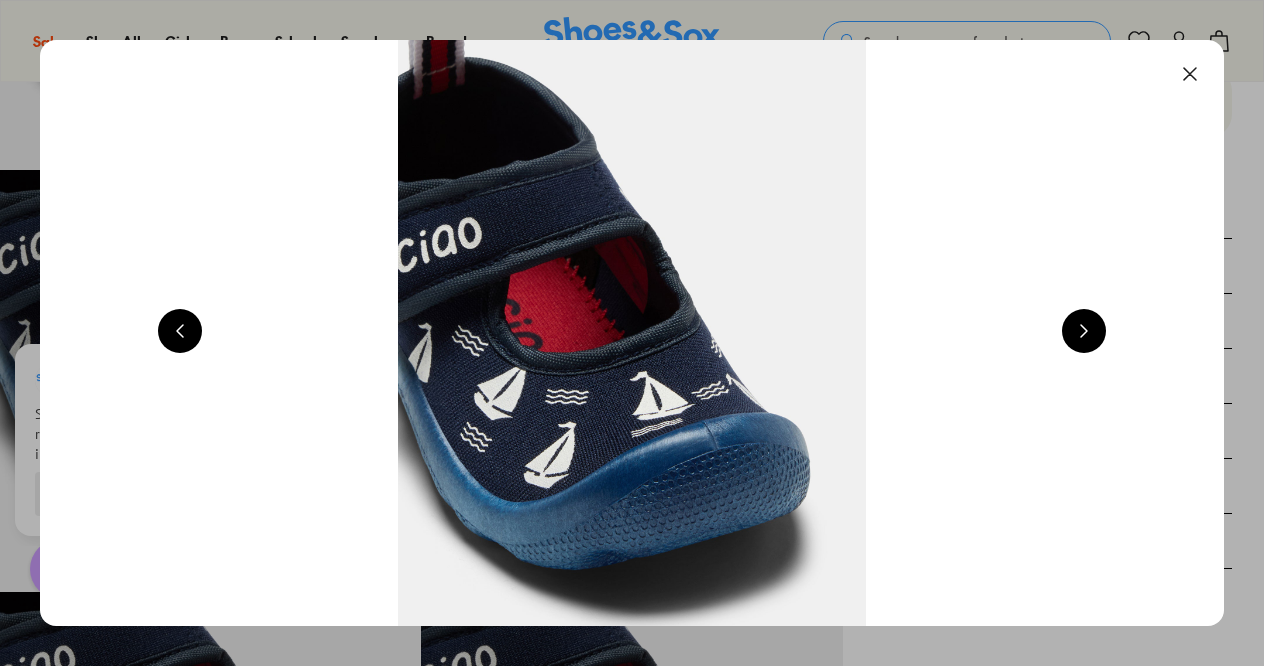 scroll, scrollTop: 0, scrollLeft: 11920, axis: horizontal 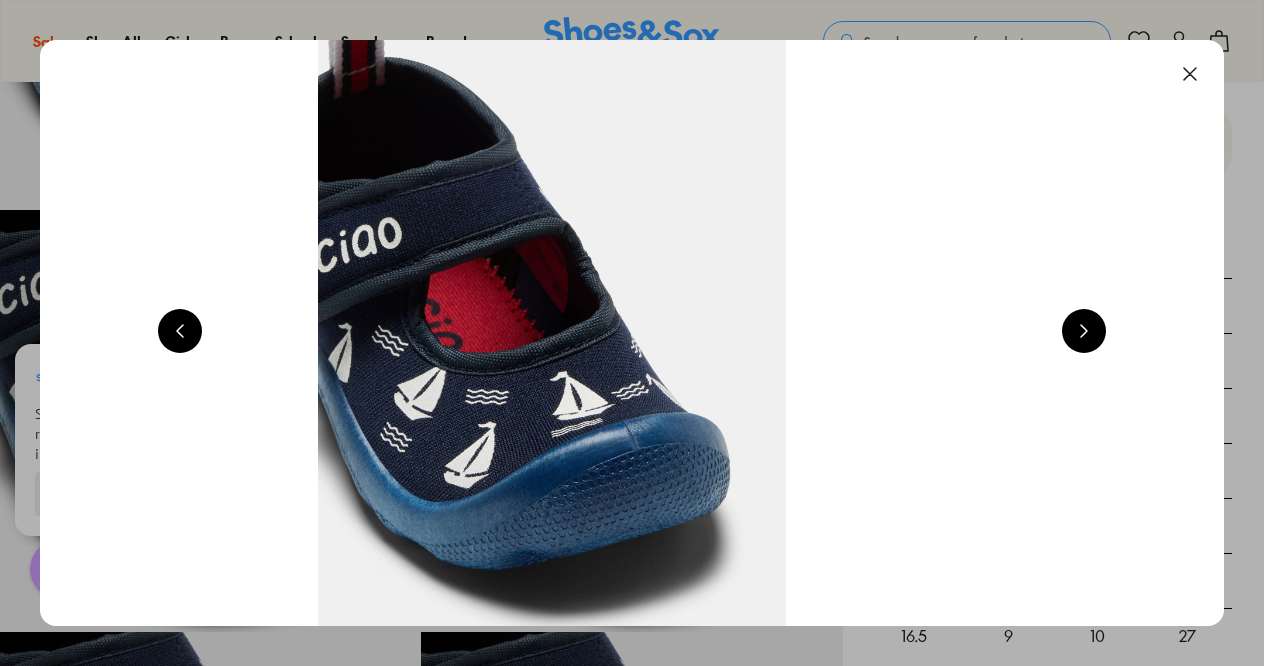 click at bounding box center [1190, 74] 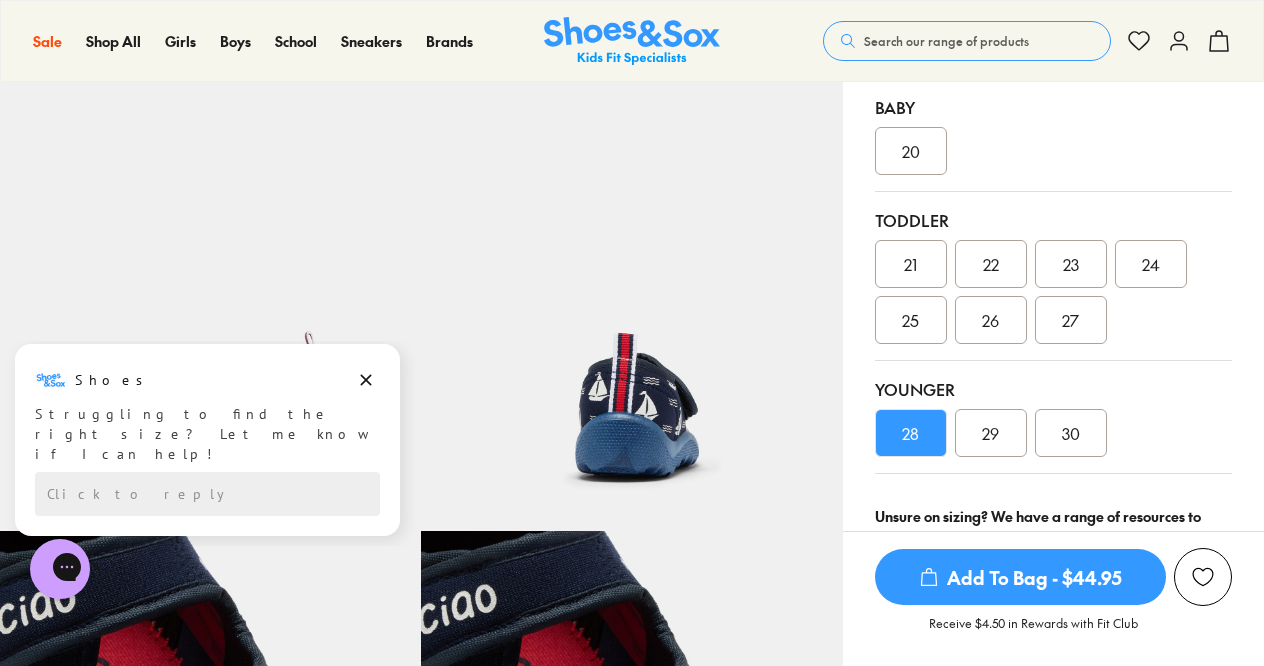 scroll, scrollTop: 437, scrollLeft: 0, axis: vertical 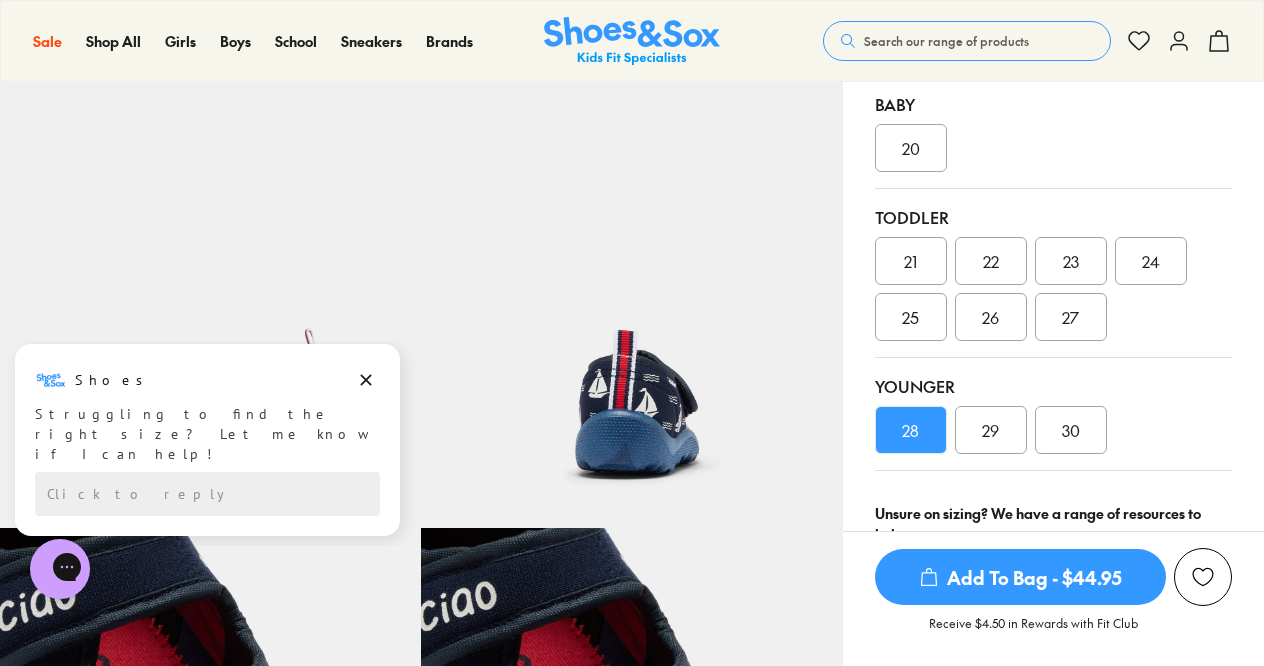 click on "27" at bounding box center [1070, 317] 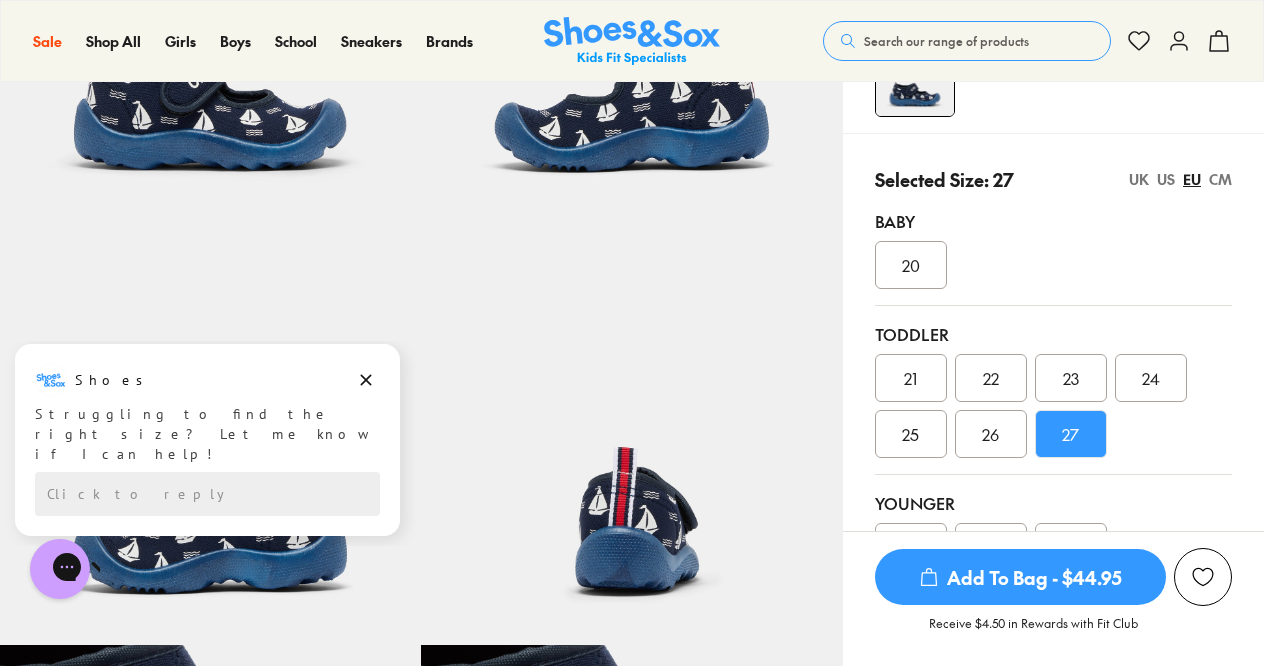 scroll, scrollTop: 360, scrollLeft: 0, axis: vertical 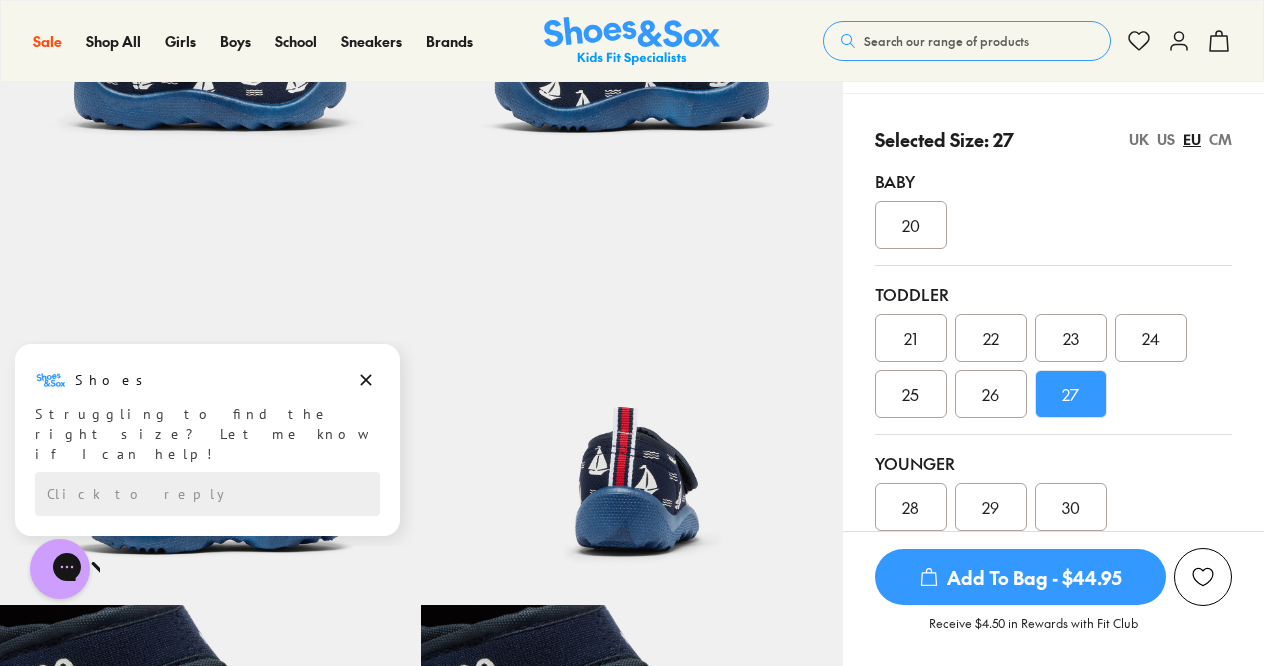click on "US" at bounding box center (1166, 139) 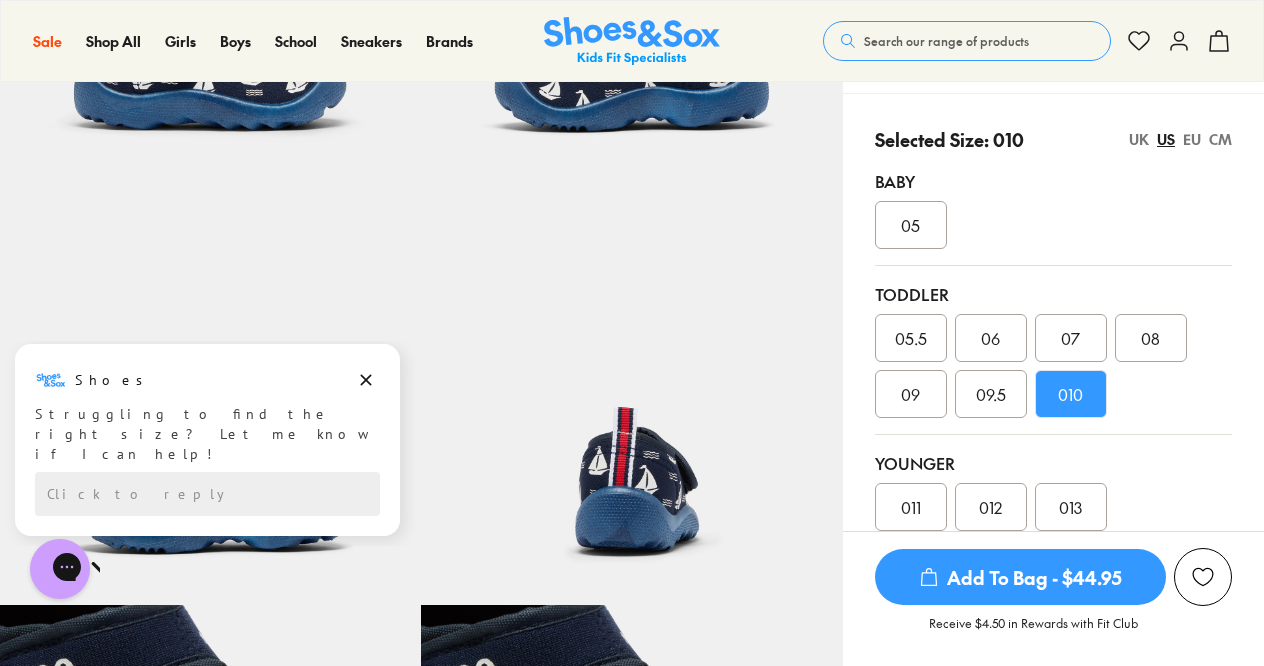 click on "Add To Bag - $44.95" at bounding box center [1020, 577] 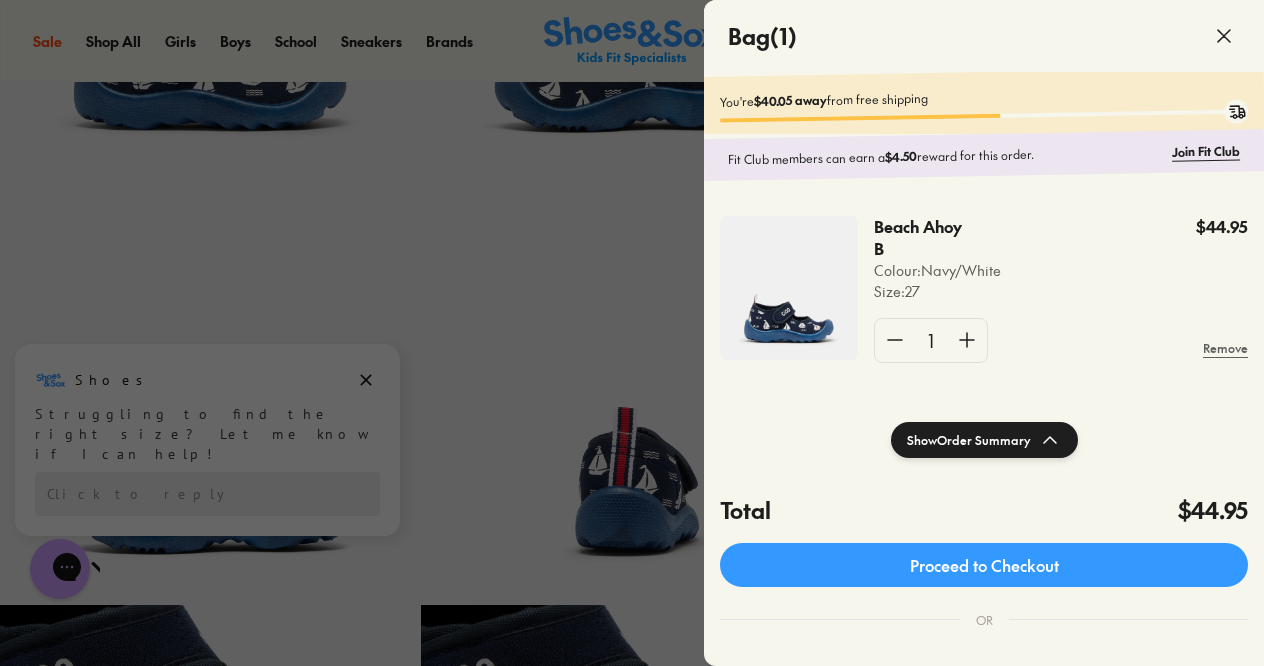 click 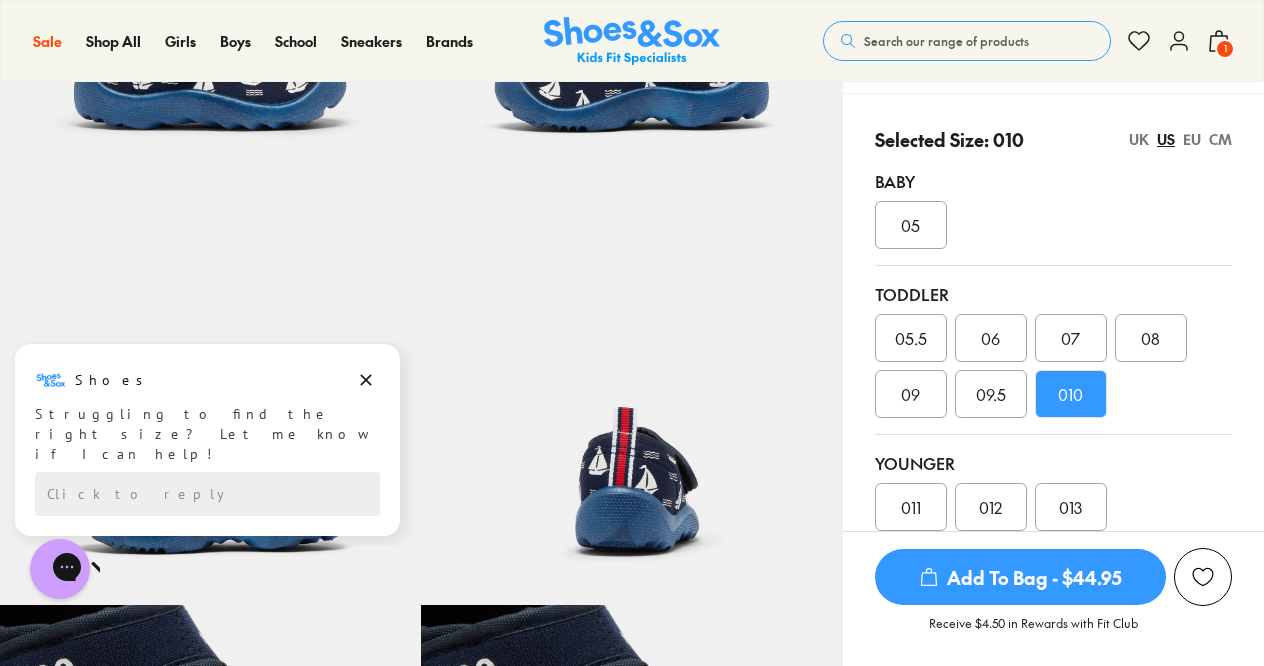 scroll, scrollTop: 0, scrollLeft: 0, axis: both 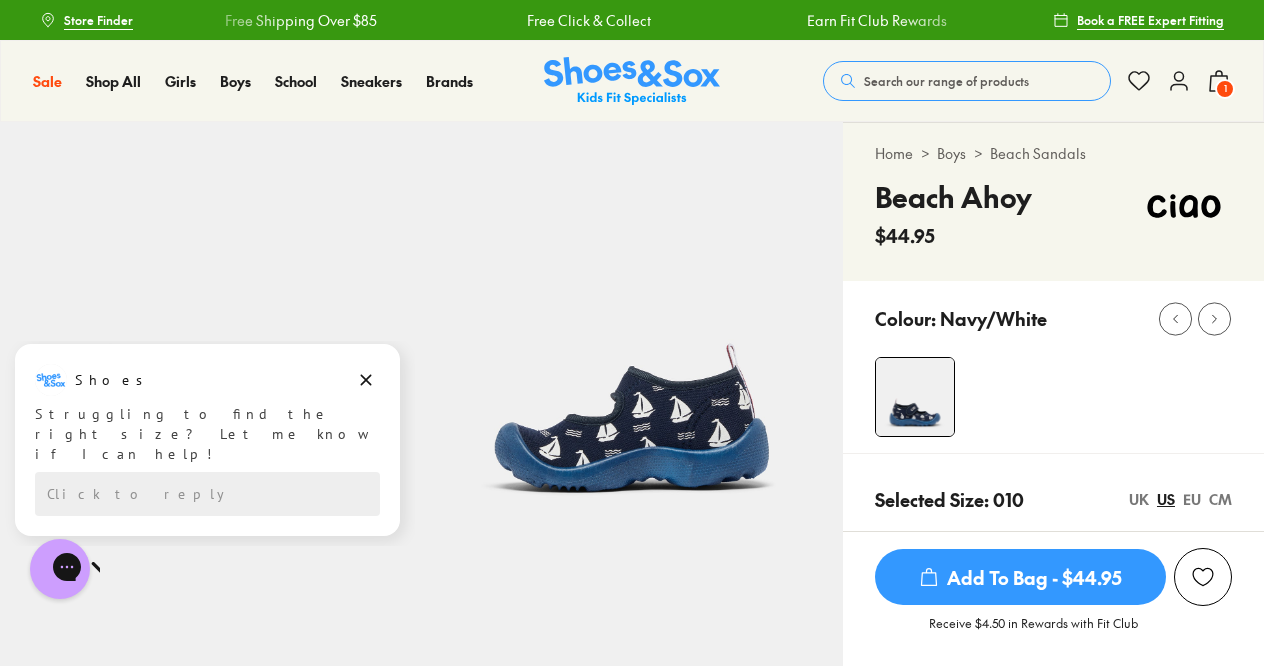 click on "Boys" at bounding box center [951, 153] 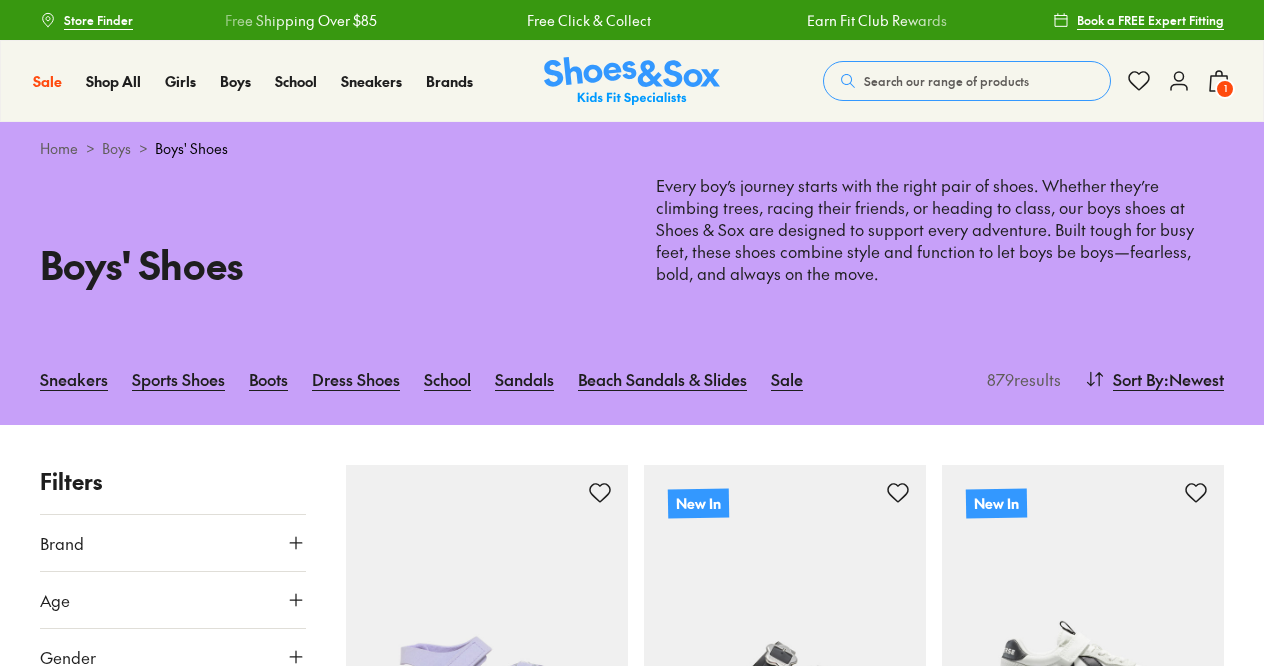scroll, scrollTop: 0, scrollLeft: 0, axis: both 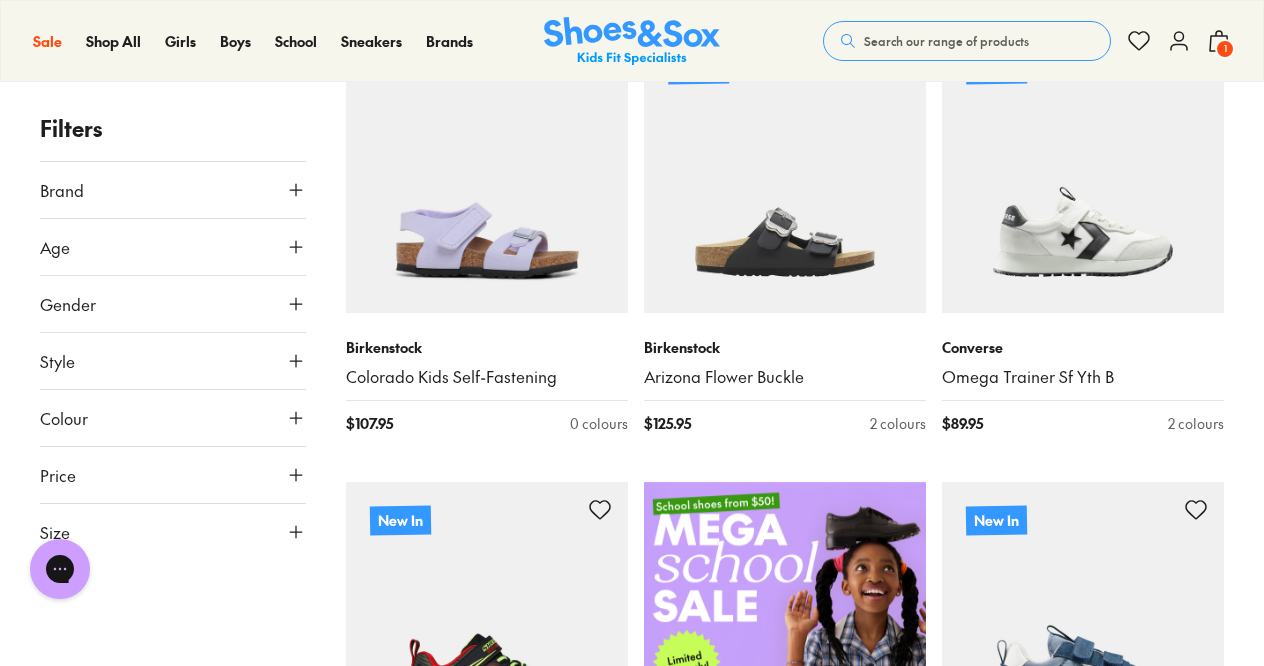 click on "Size" at bounding box center [173, 532] 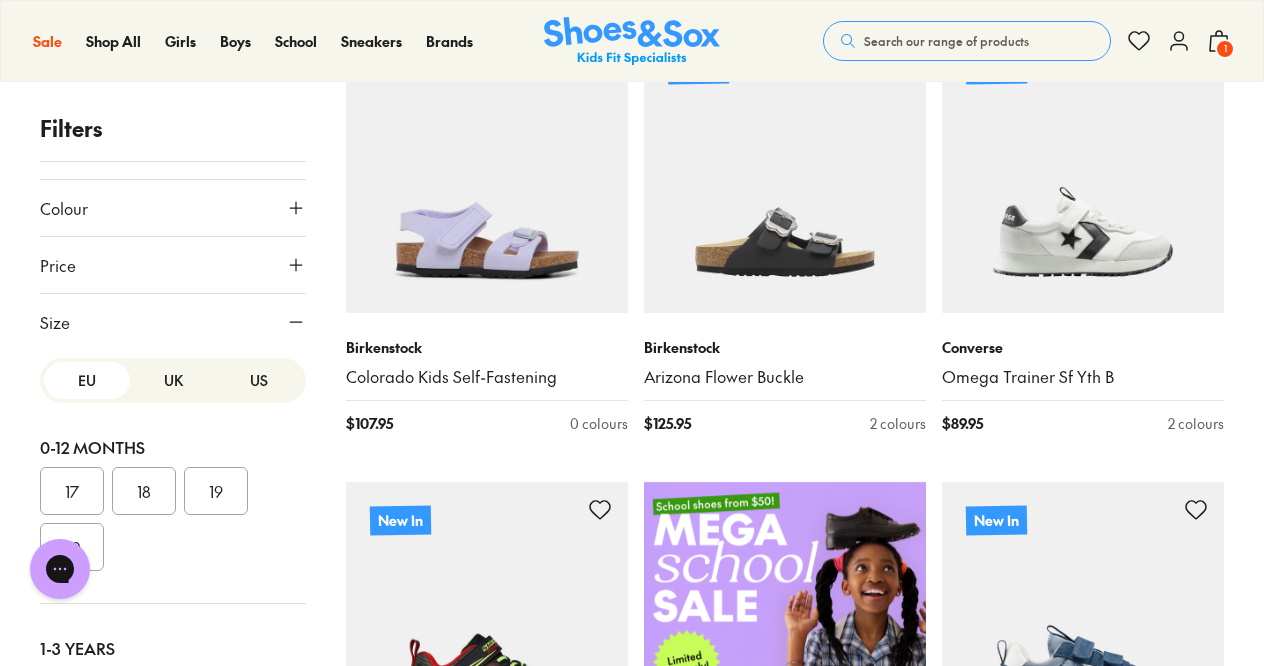 scroll, scrollTop: 230, scrollLeft: 0, axis: vertical 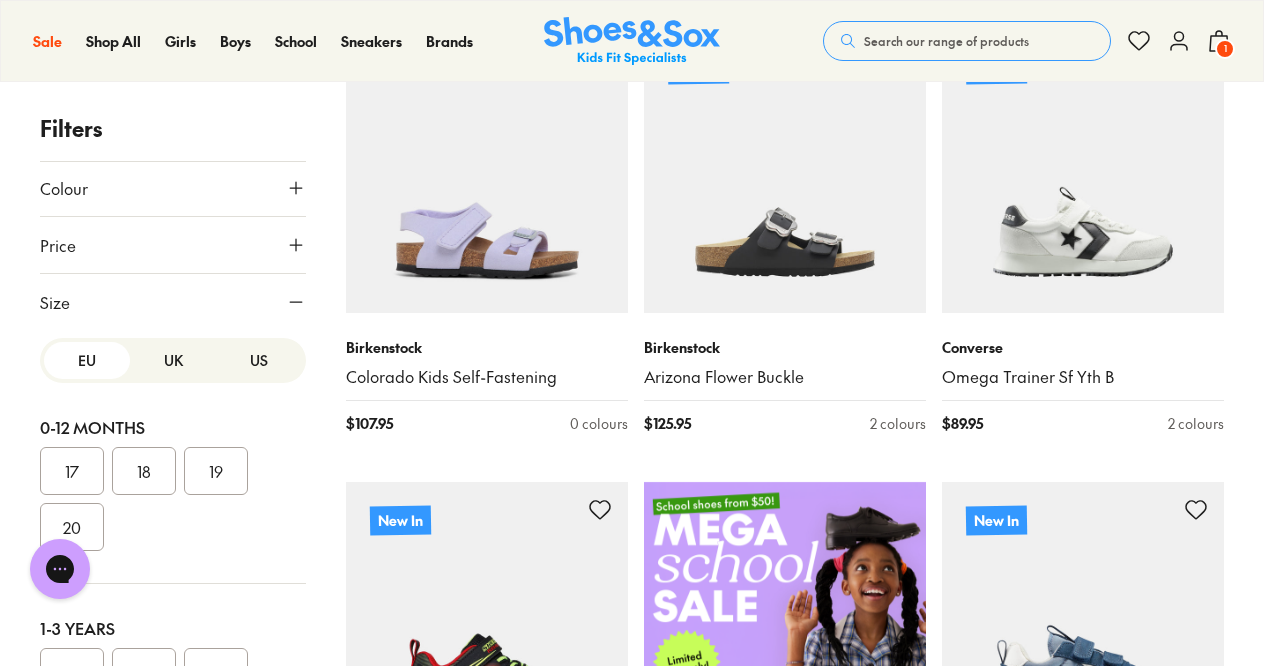 click on "US" at bounding box center [259, 360] 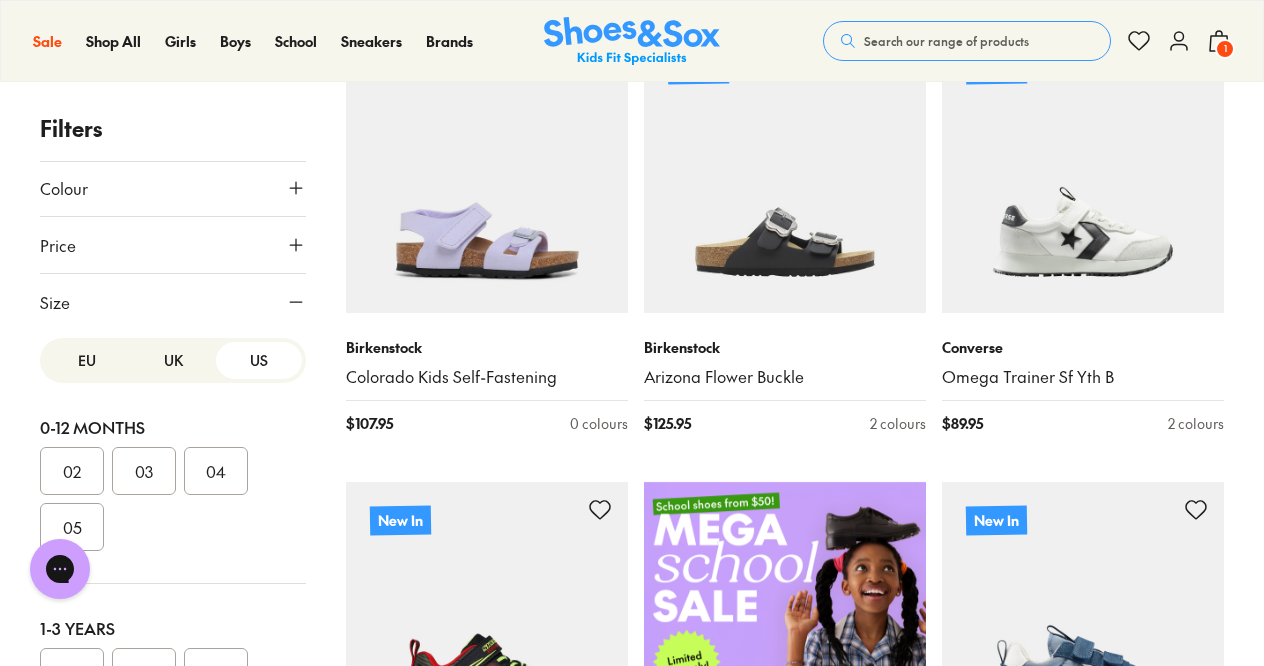 scroll, scrollTop: 267, scrollLeft: 0, axis: vertical 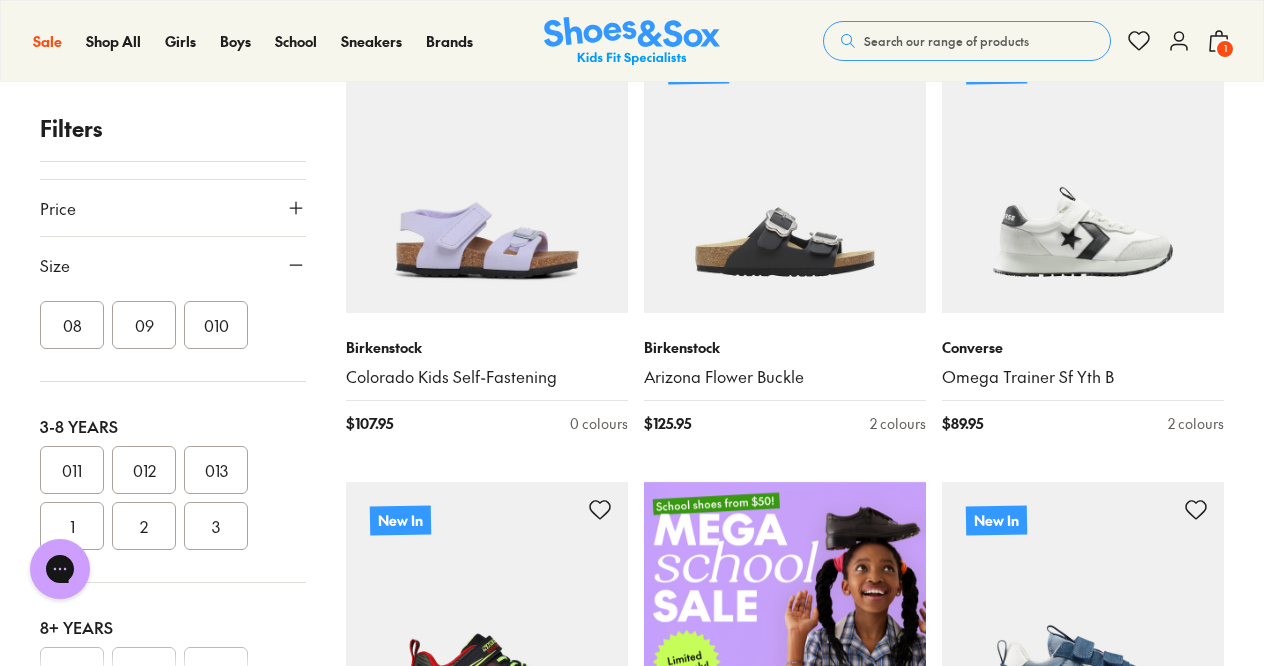 click on "010" at bounding box center [216, 325] 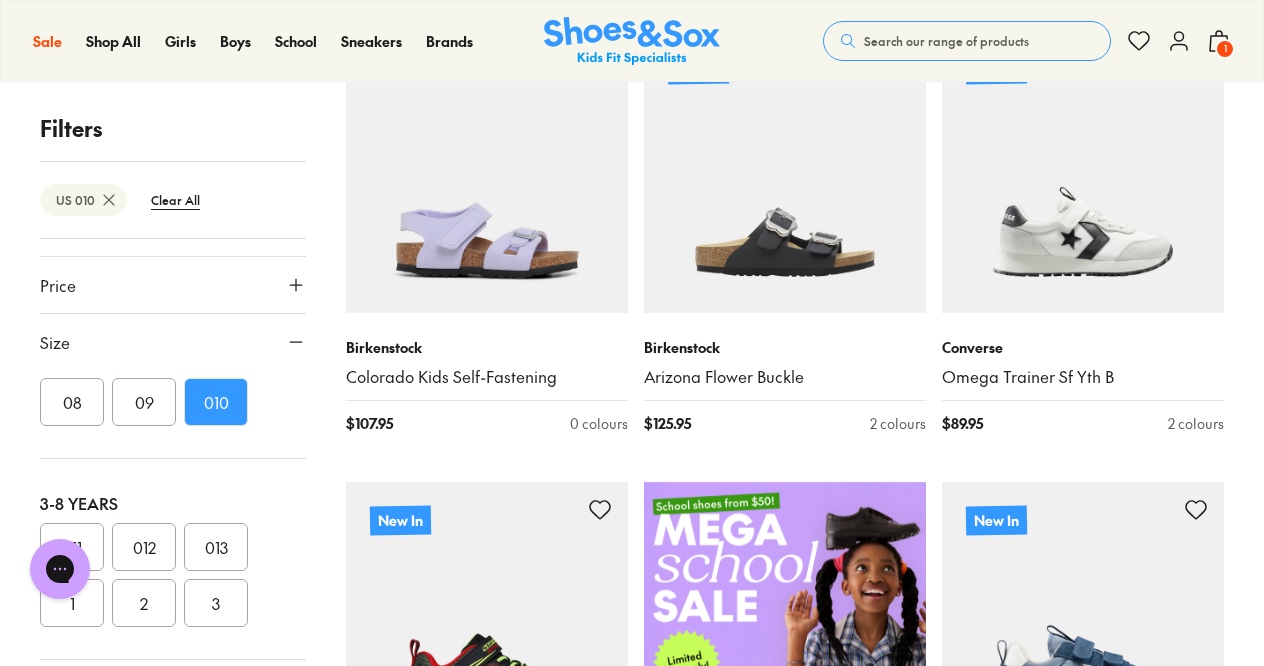 scroll, scrollTop: 30, scrollLeft: 0, axis: vertical 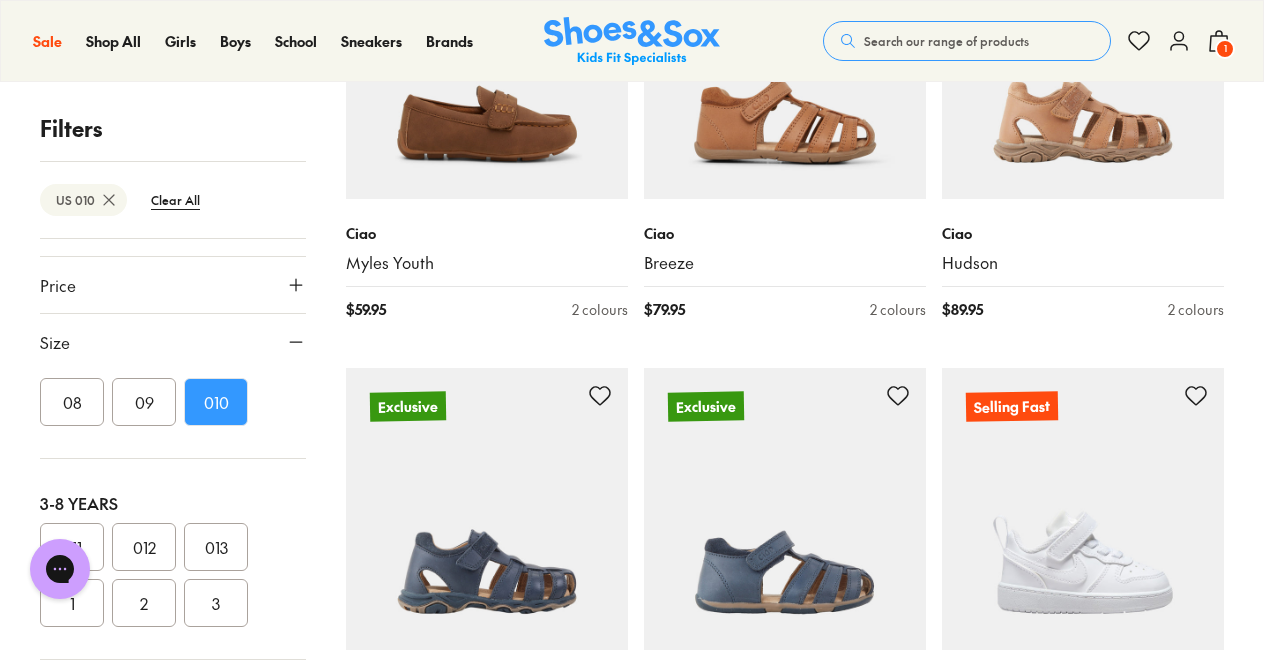 click 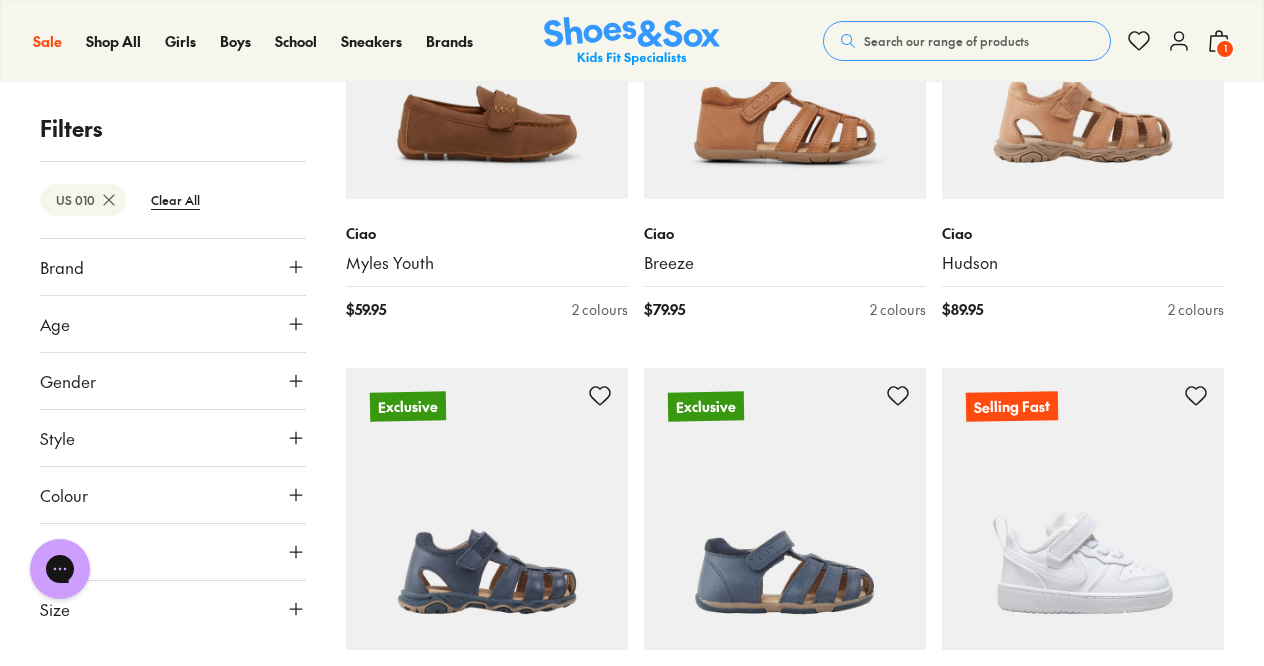 scroll, scrollTop: 0, scrollLeft: 0, axis: both 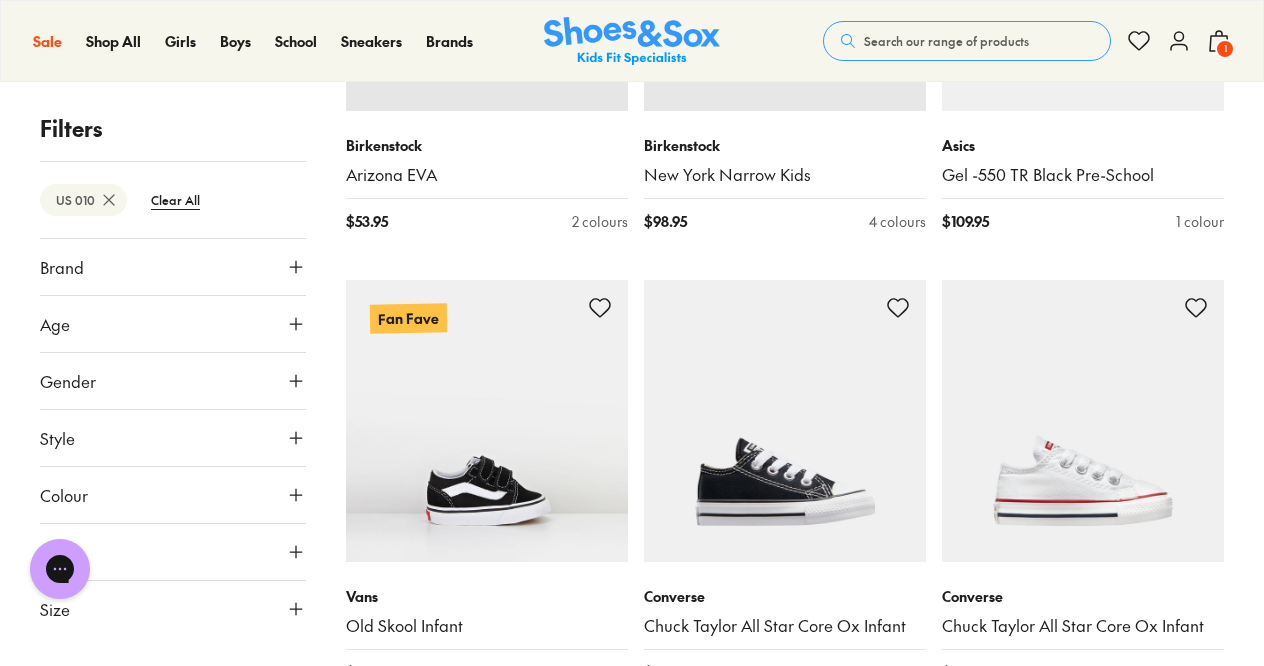 click 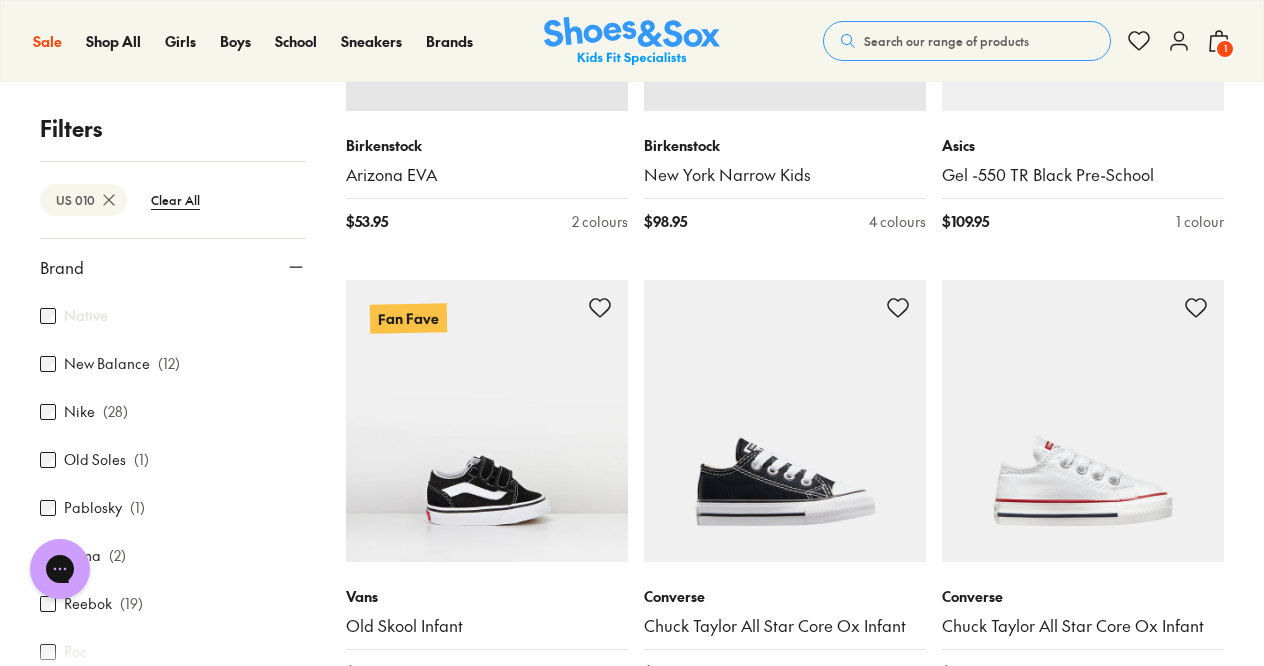scroll, scrollTop: 701, scrollLeft: 0, axis: vertical 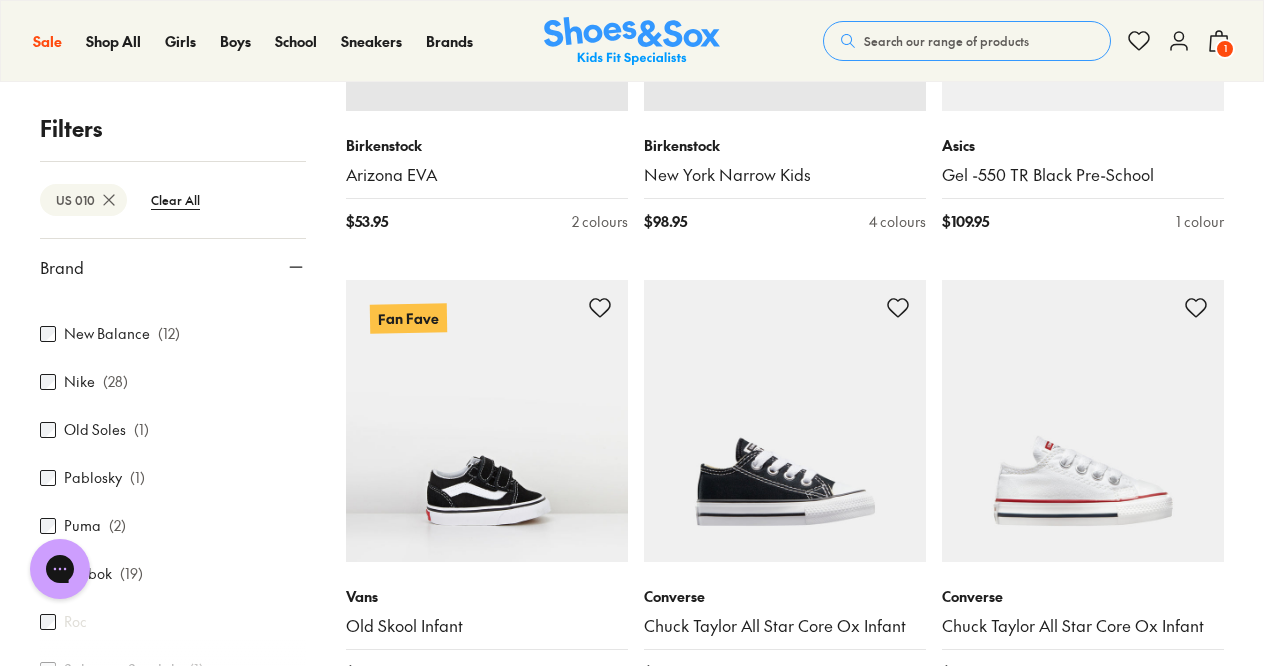 click on "New Balance" at bounding box center [107, 334] 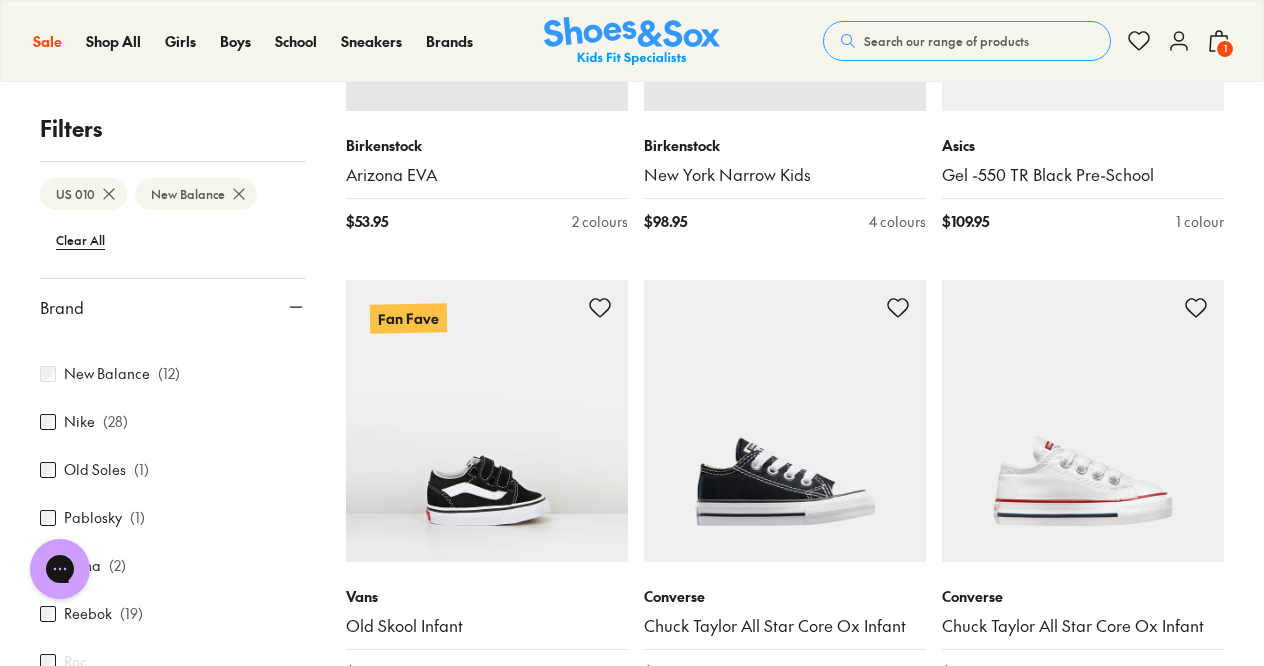 scroll, scrollTop: 0, scrollLeft: 0, axis: both 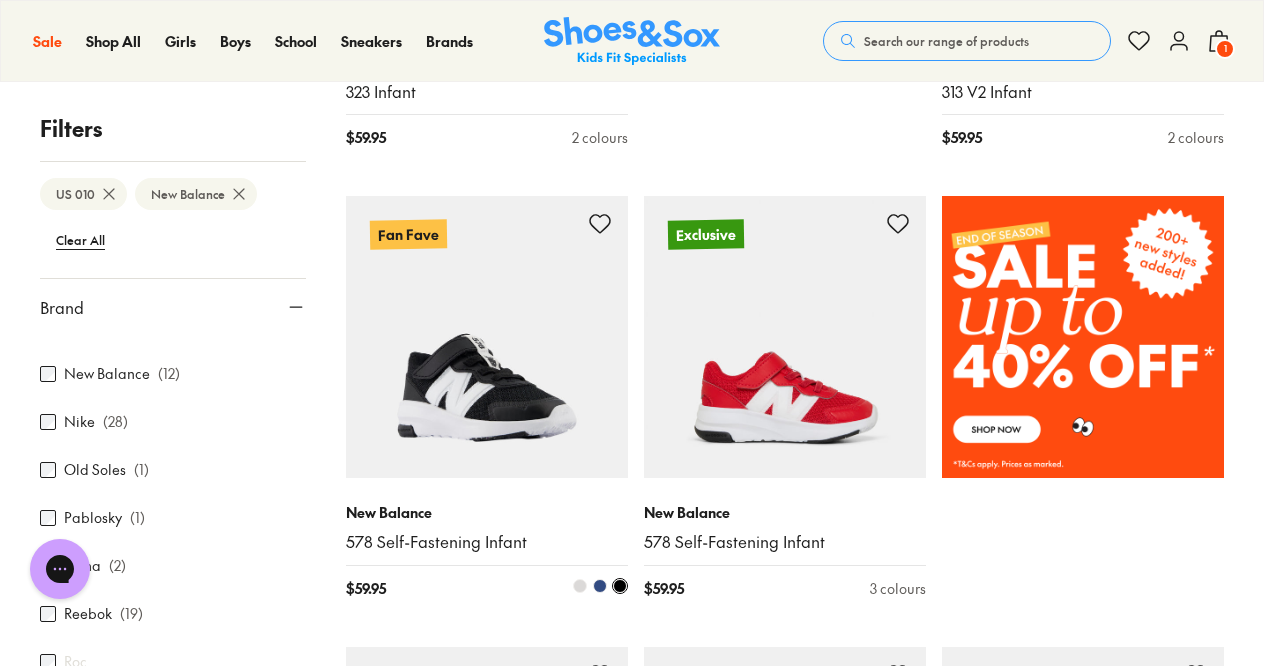 click at bounding box center [487, 337] 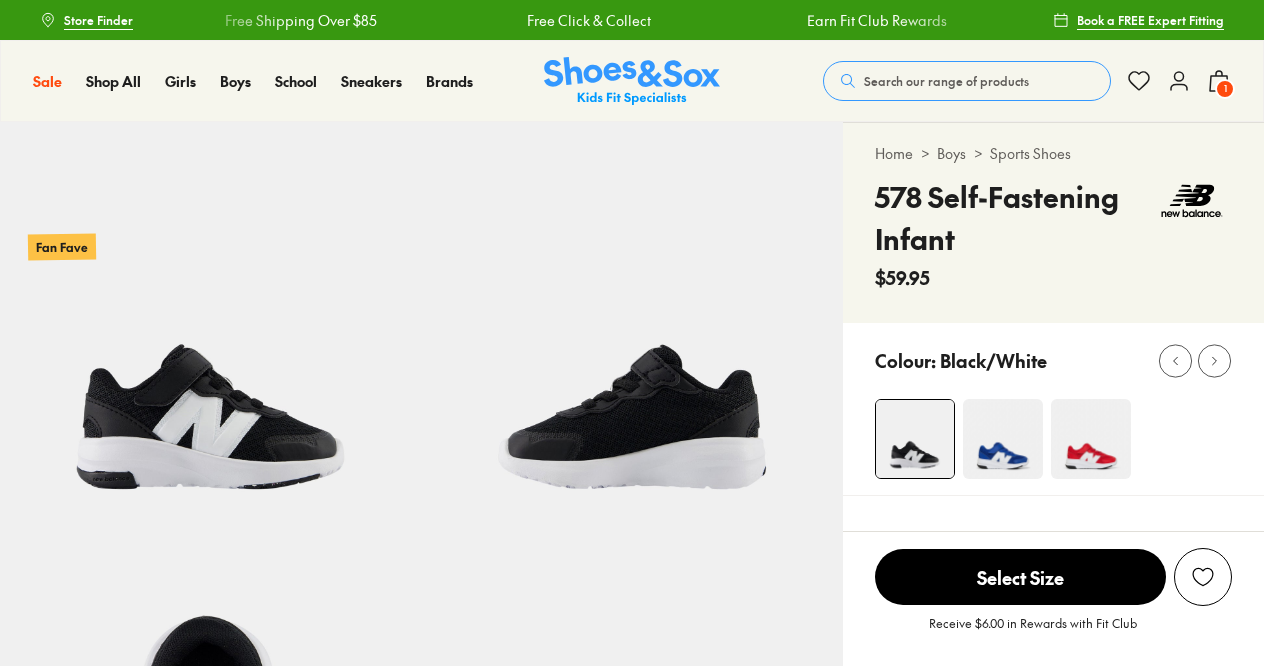 scroll, scrollTop: 0, scrollLeft: 0, axis: both 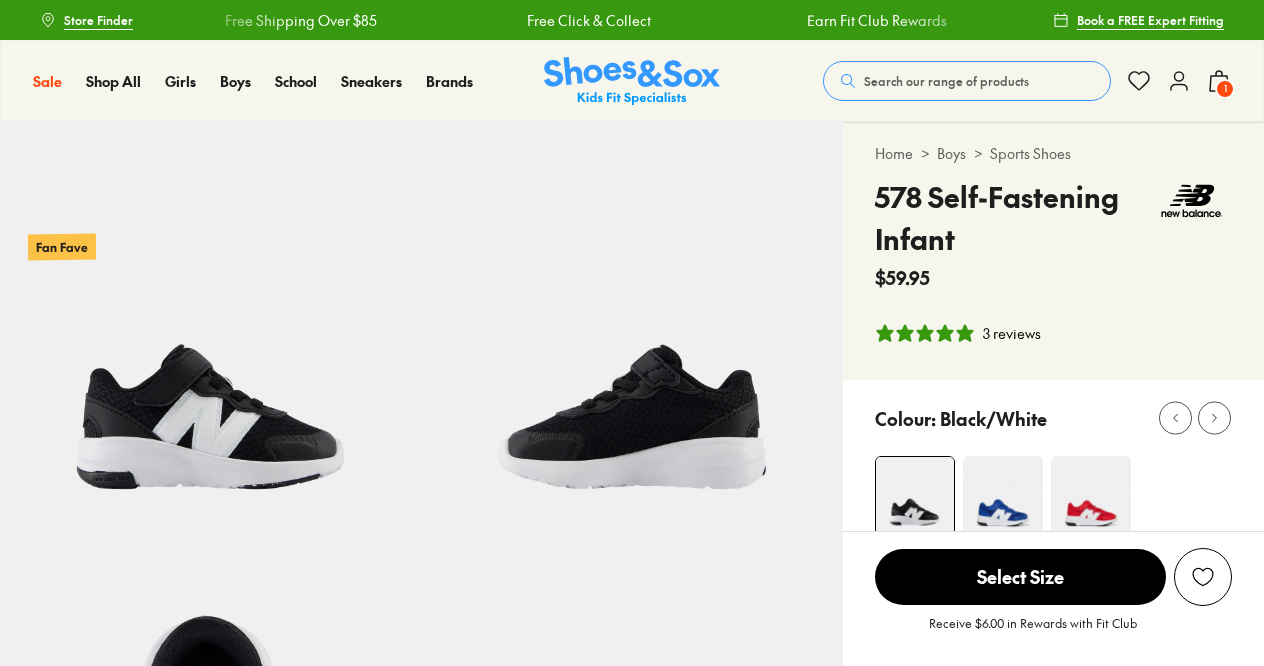 select on "*" 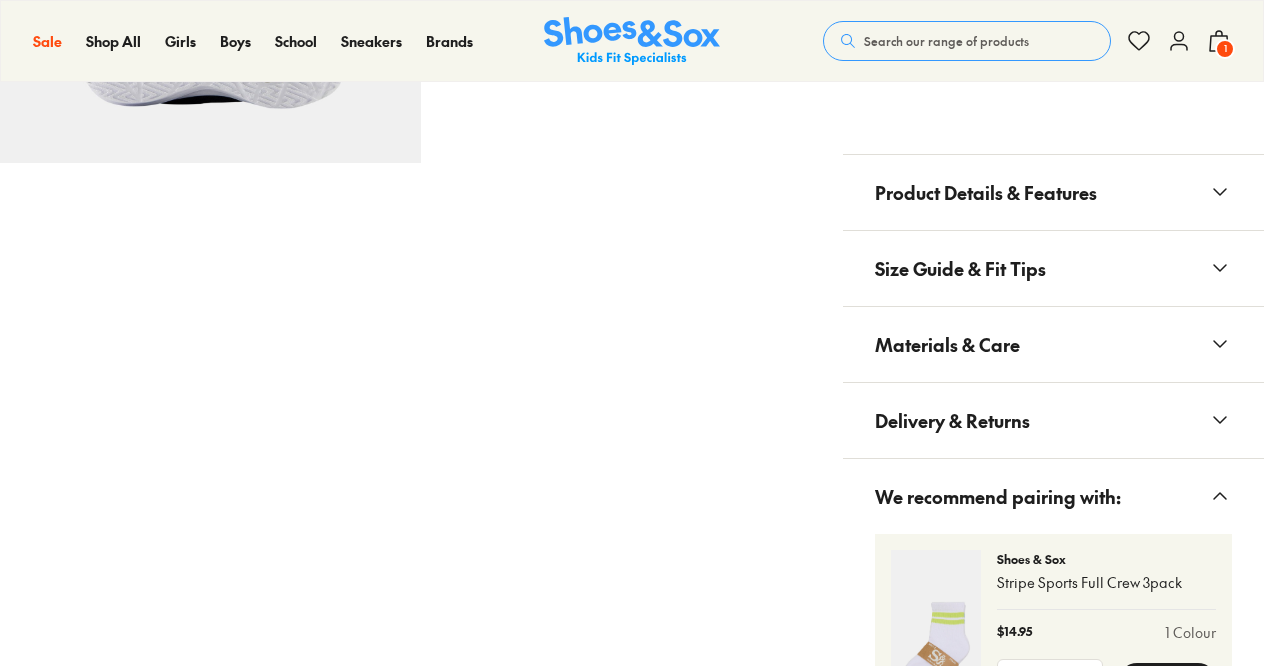 scroll, scrollTop: 1228, scrollLeft: 0, axis: vertical 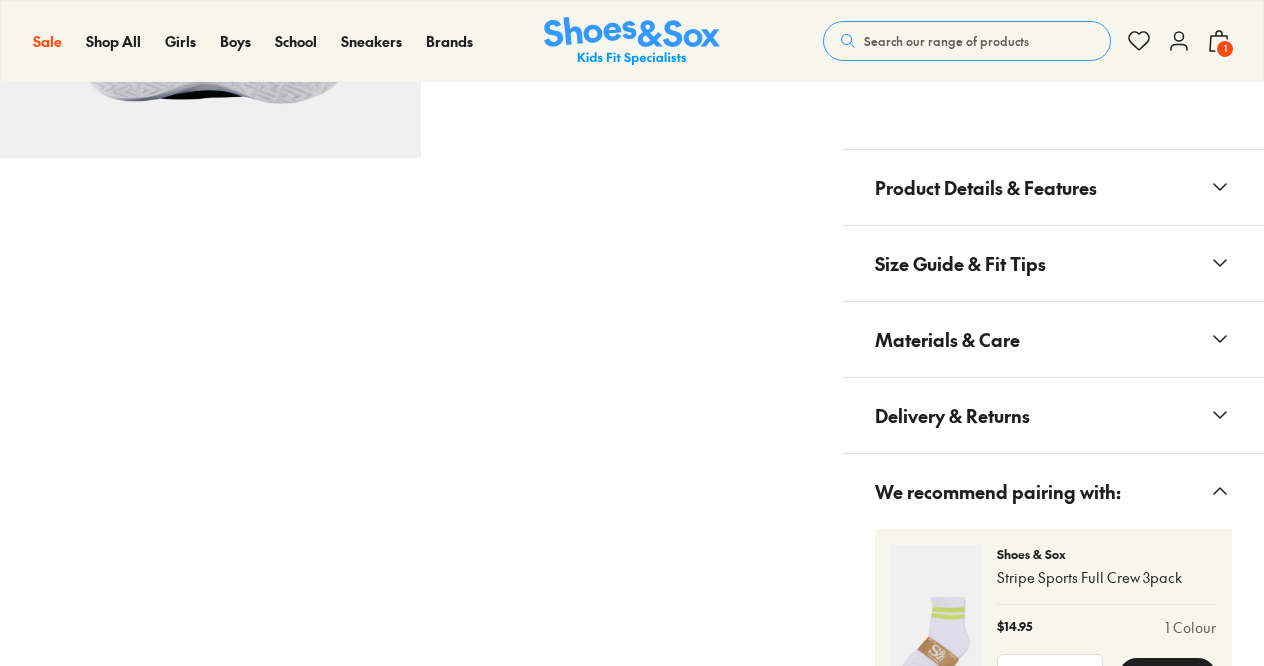 click on "Product Details & Features" at bounding box center (1053, 187) 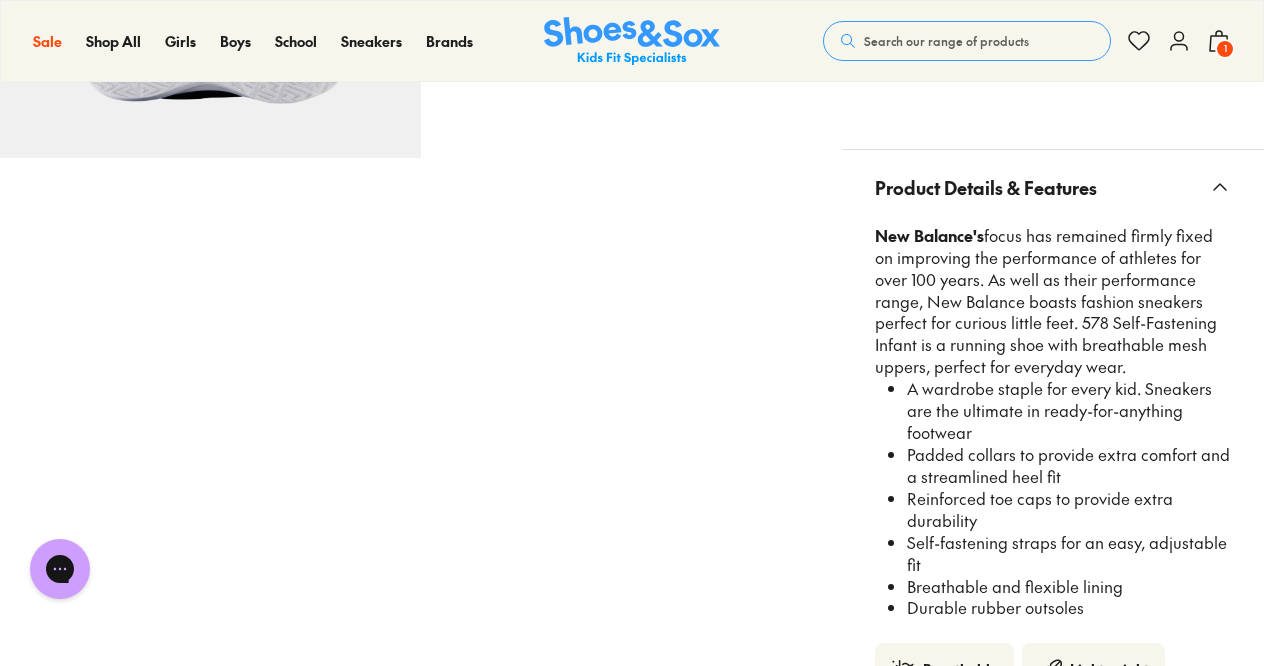 scroll, scrollTop: 0, scrollLeft: 0, axis: both 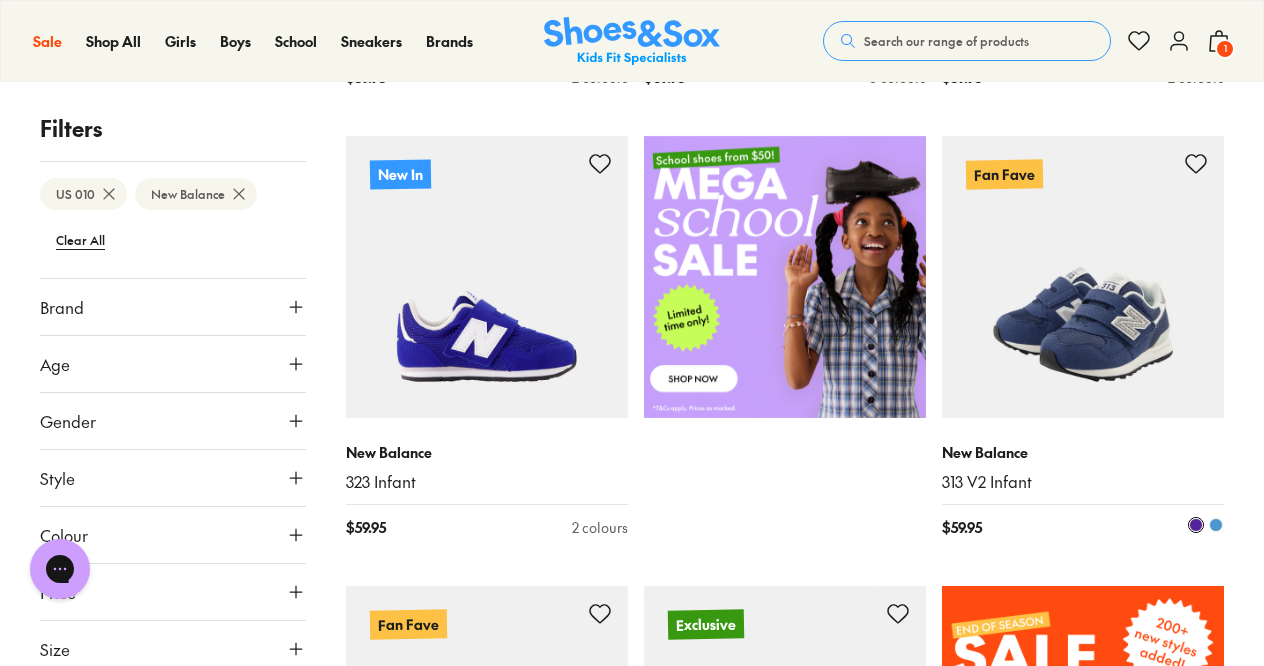 click at bounding box center [1083, 277] 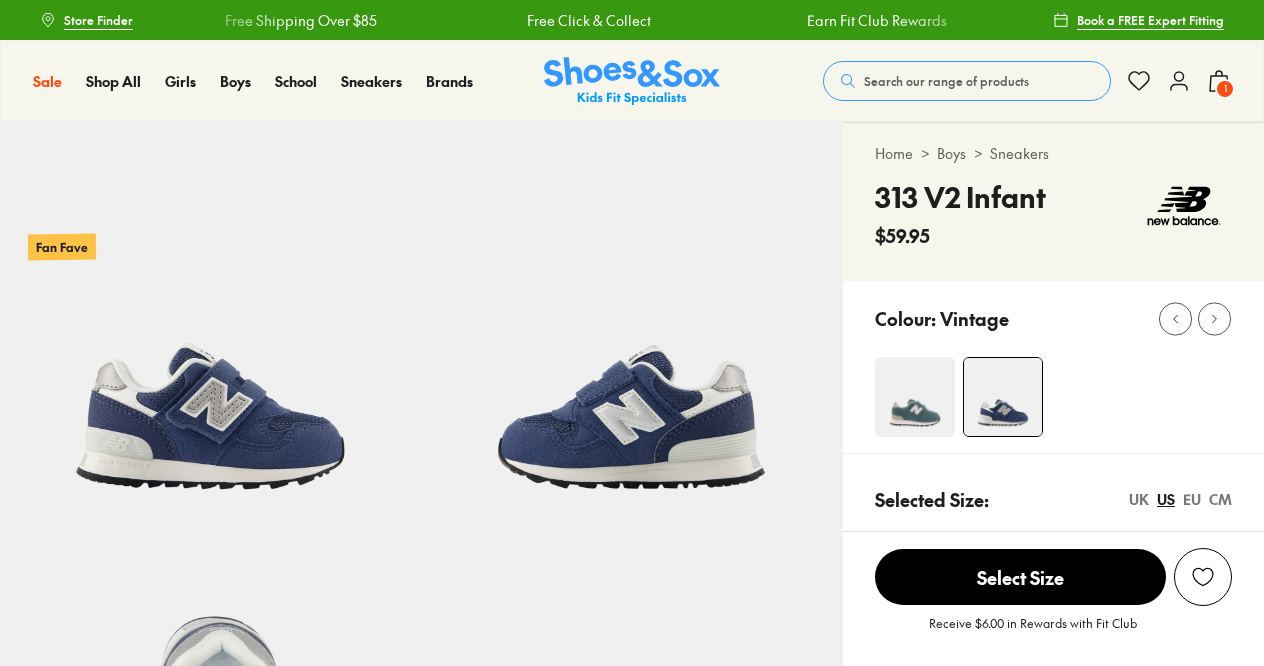 scroll, scrollTop: 0, scrollLeft: 0, axis: both 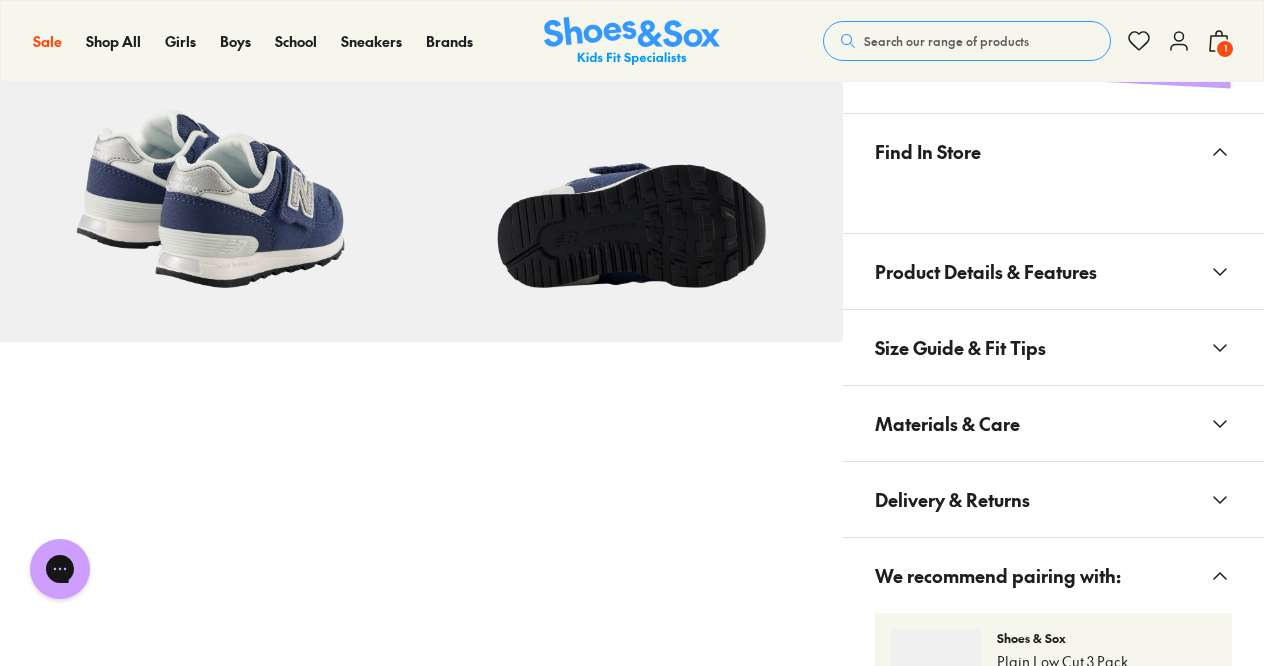 click on "Product Details & Features" at bounding box center [1053, 271] 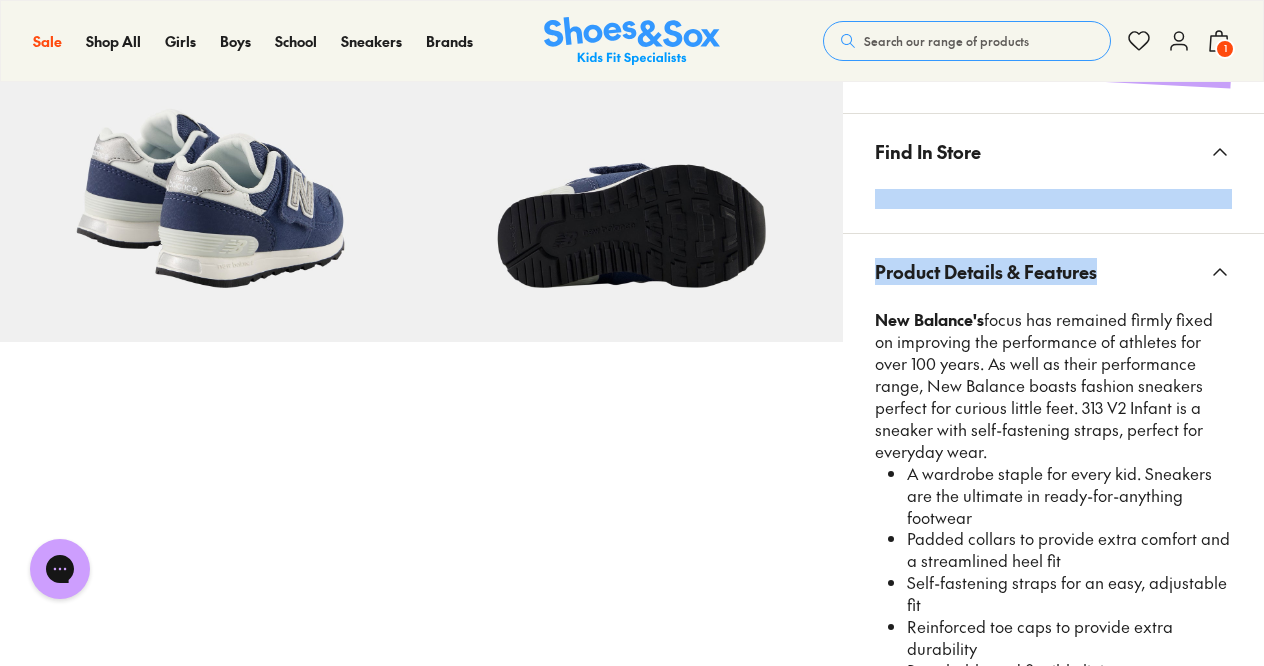 scroll, scrollTop: 1044, scrollLeft: 0, axis: vertical 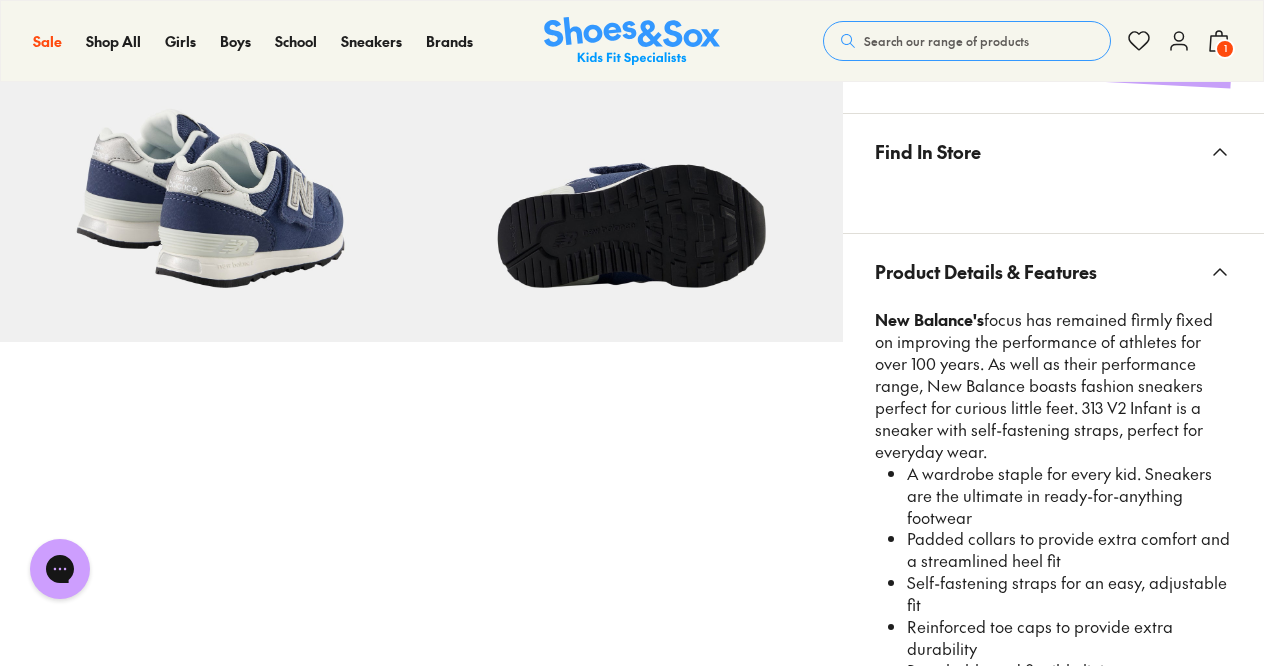 click on "Padded collars to provide extra comfort and a streamlined heel fit" at bounding box center [1069, 550] 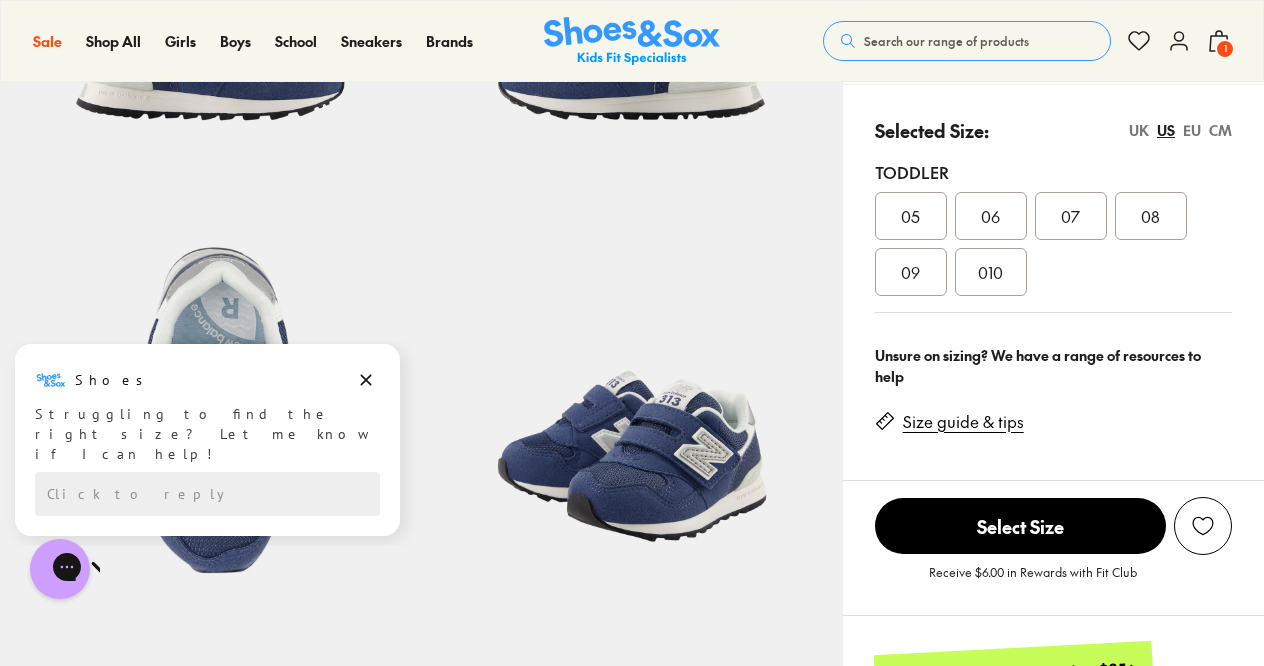 scroll, scrollTop: 218, scrollLeft: 0, axis: vertical 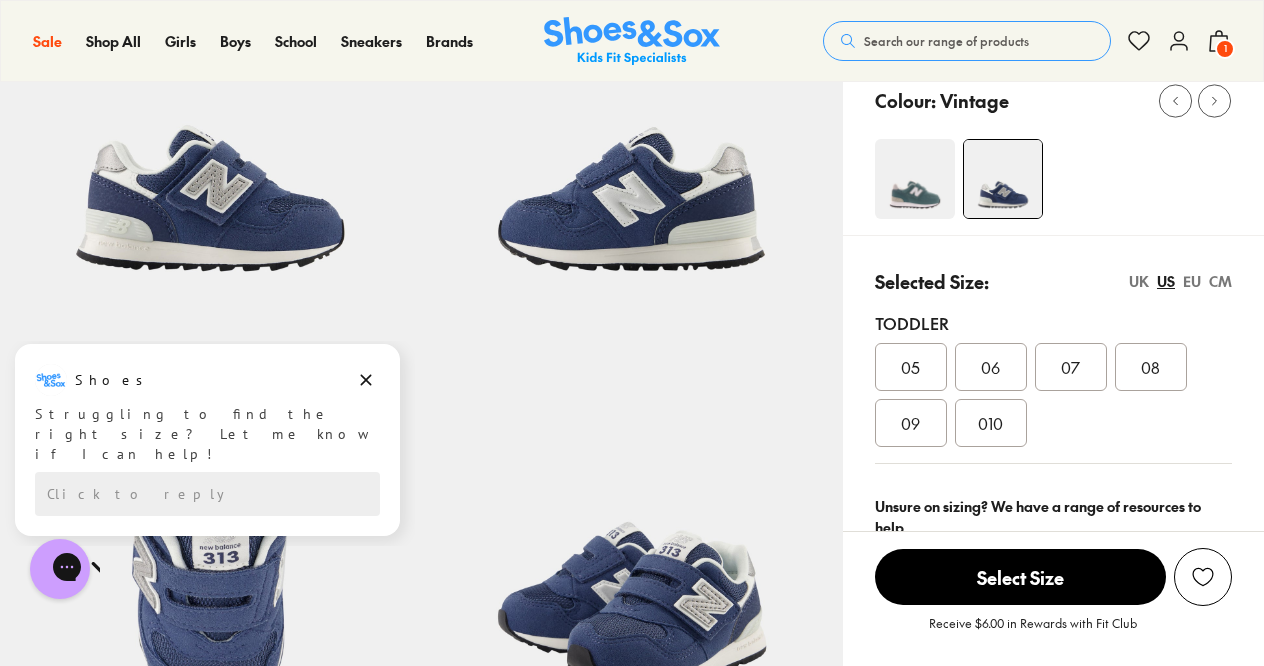 click on "010" at bounding box center (990, 423) 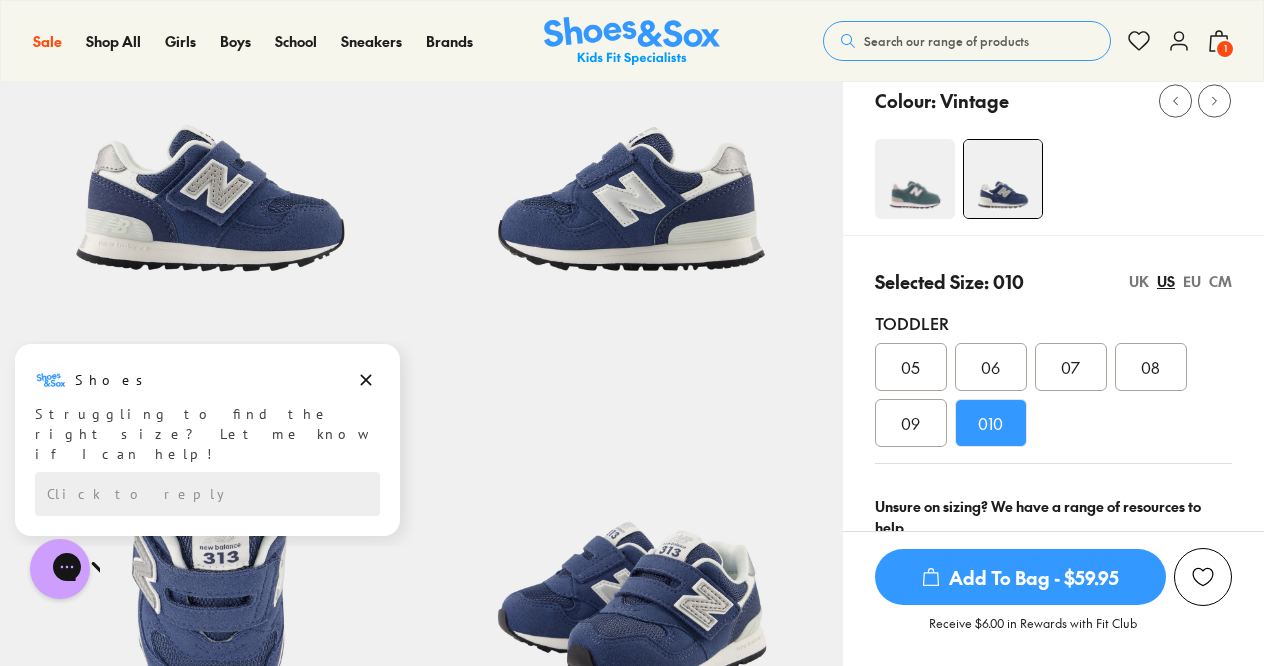 click on "Add To Bag - $59.95" at bounding box center [1020, 577] 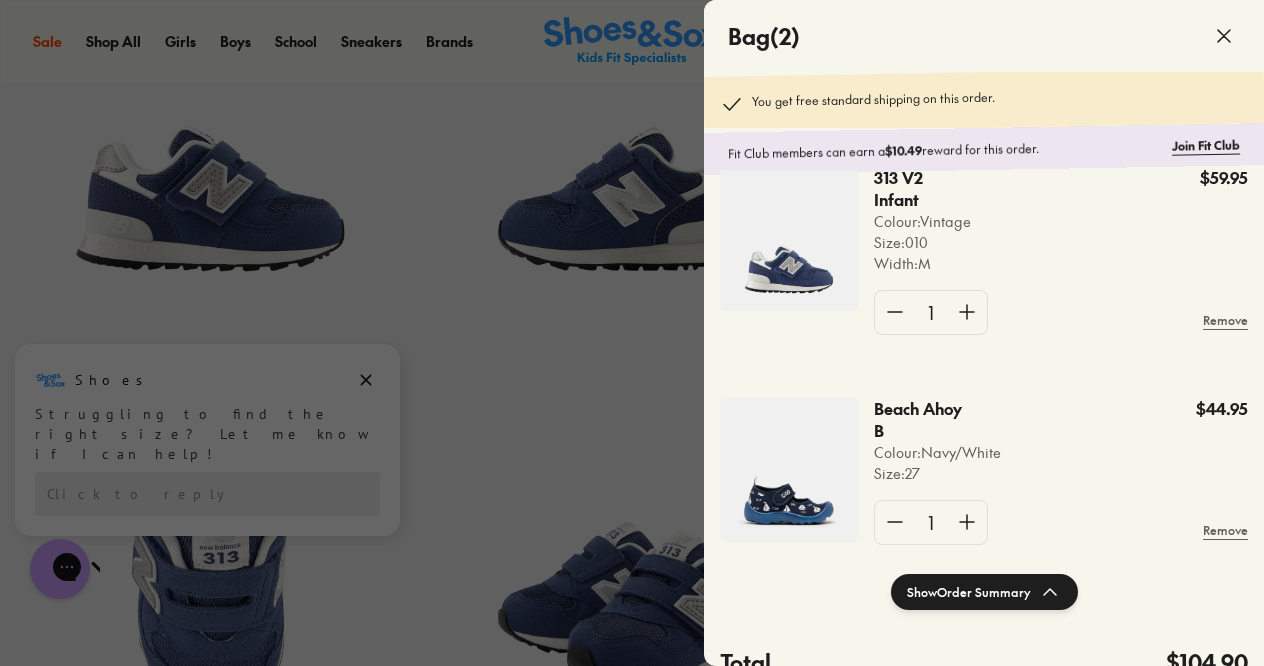 scroll, scrollTop: 58, scrollLeft: 0, axis: vertical 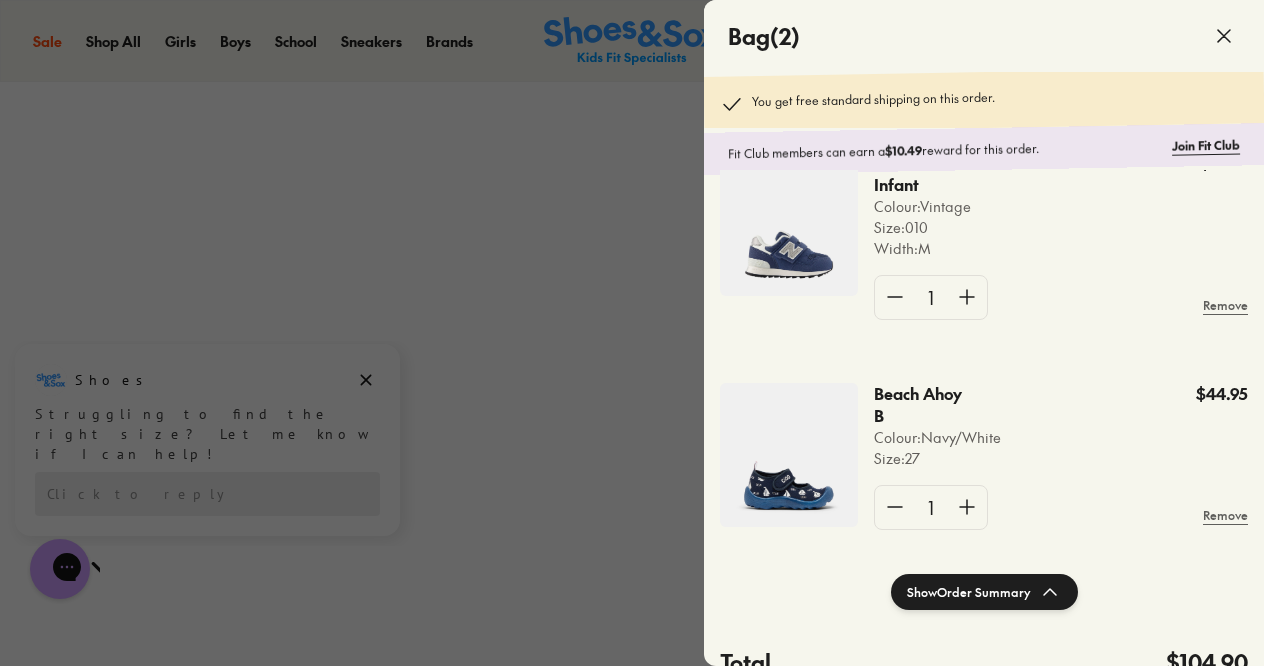 click on "Show  Order Summary" 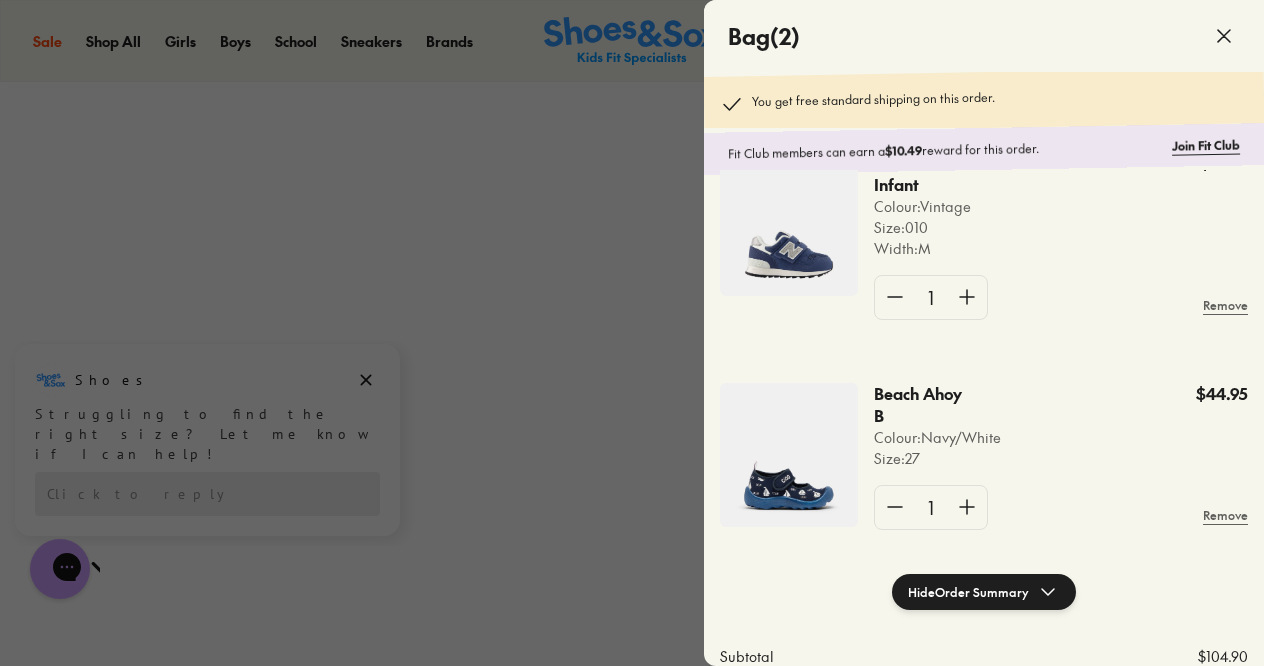 click on "Hide  Order Summary" 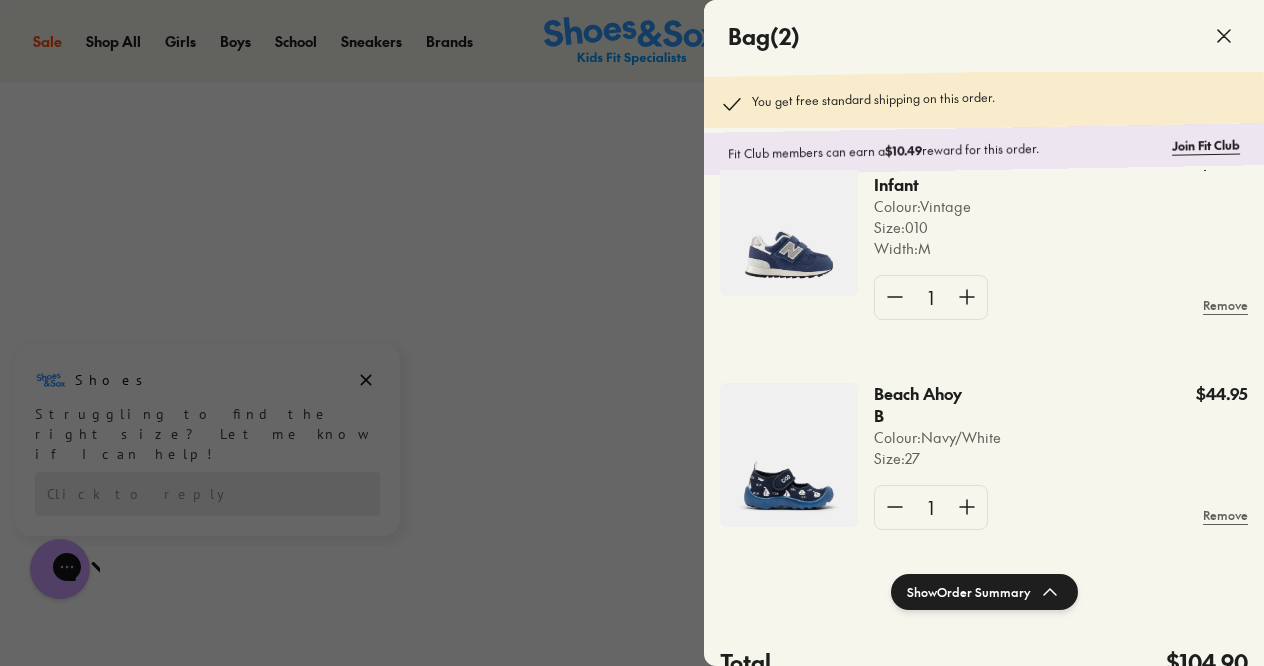 click on "Show  Order Summary" 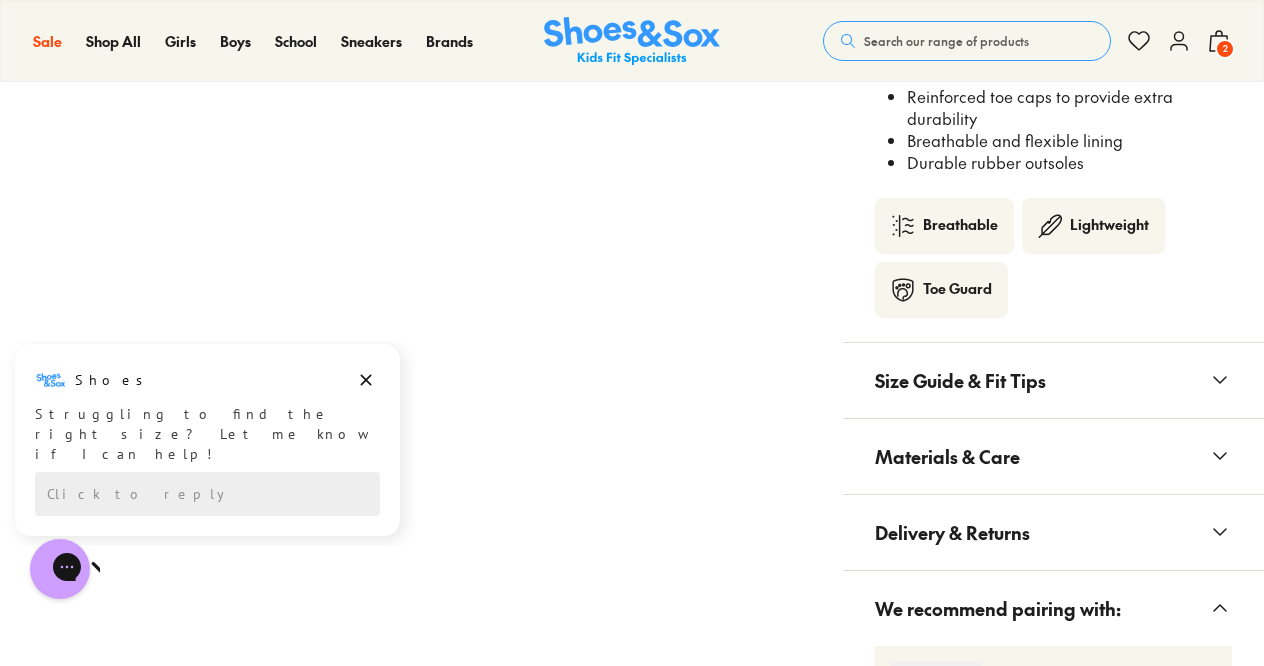 click on "Search our range of products Clear Close Popular  Searches asic nike bobux crocs Popular  Pages asic nike bobux crocs Popular  Products Cloud Castle Clarks Cloud Castle Bailee $ 80.00 $ 149.95 Sale Ciao Chilly $ 25.00 $ 39.95 Sale Clarks Henrik $ 50.00 $ 89.95 Fan Fave New Balance 313 V2 Infant $ 59.95
Login or create a Fit Club account
Receive 10% cashback for your next order
Each child will enjoy a $10 birthday reward
Earn $2 for each shoe assigned to a child
Continue" at bounding box center [1027, 41] 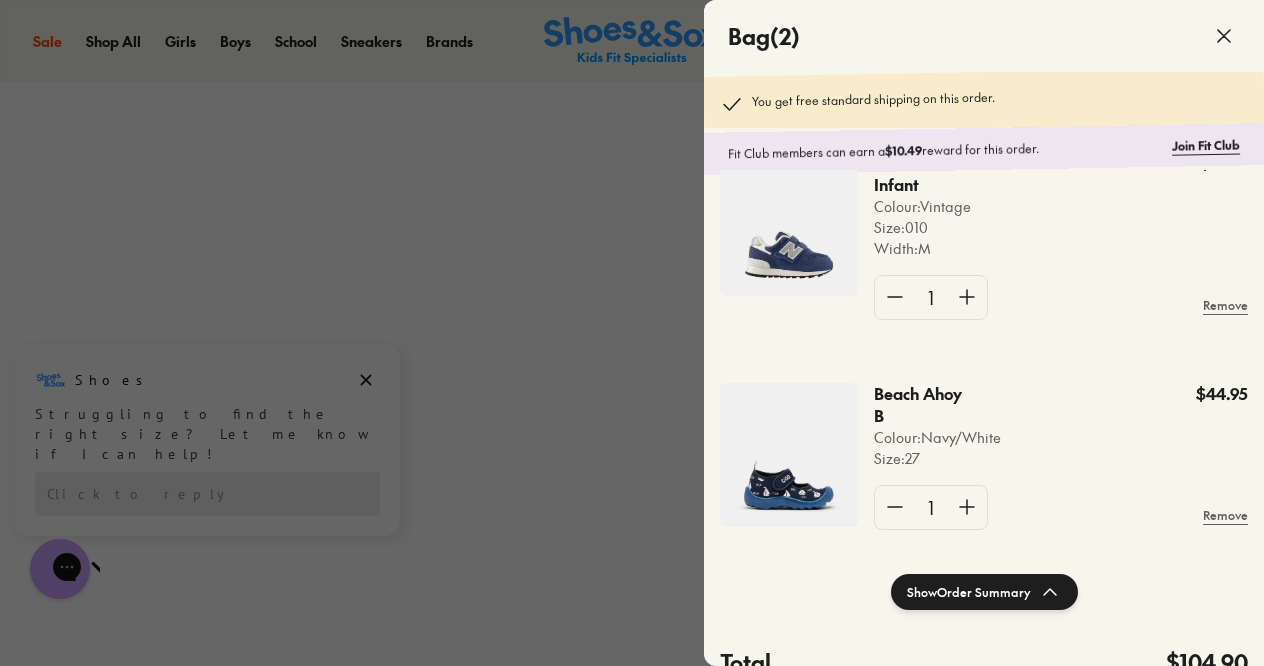type 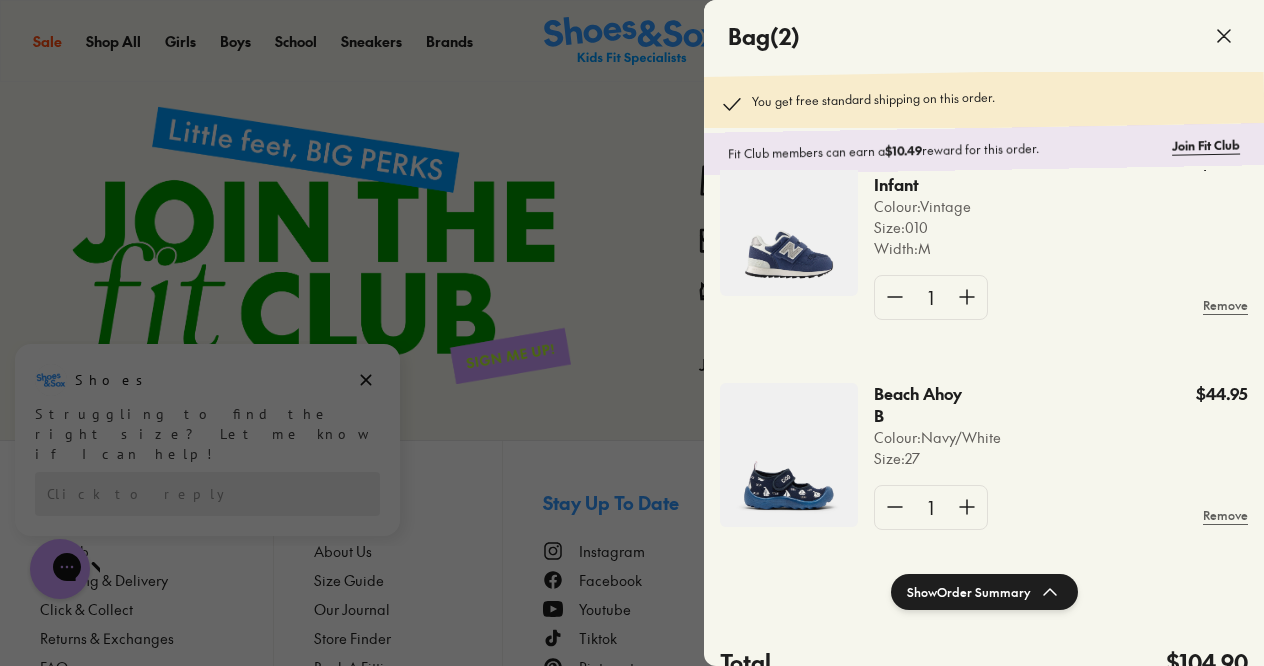 scroll, scrollTop: 4119, scrollLeft: 0, axis: vertical 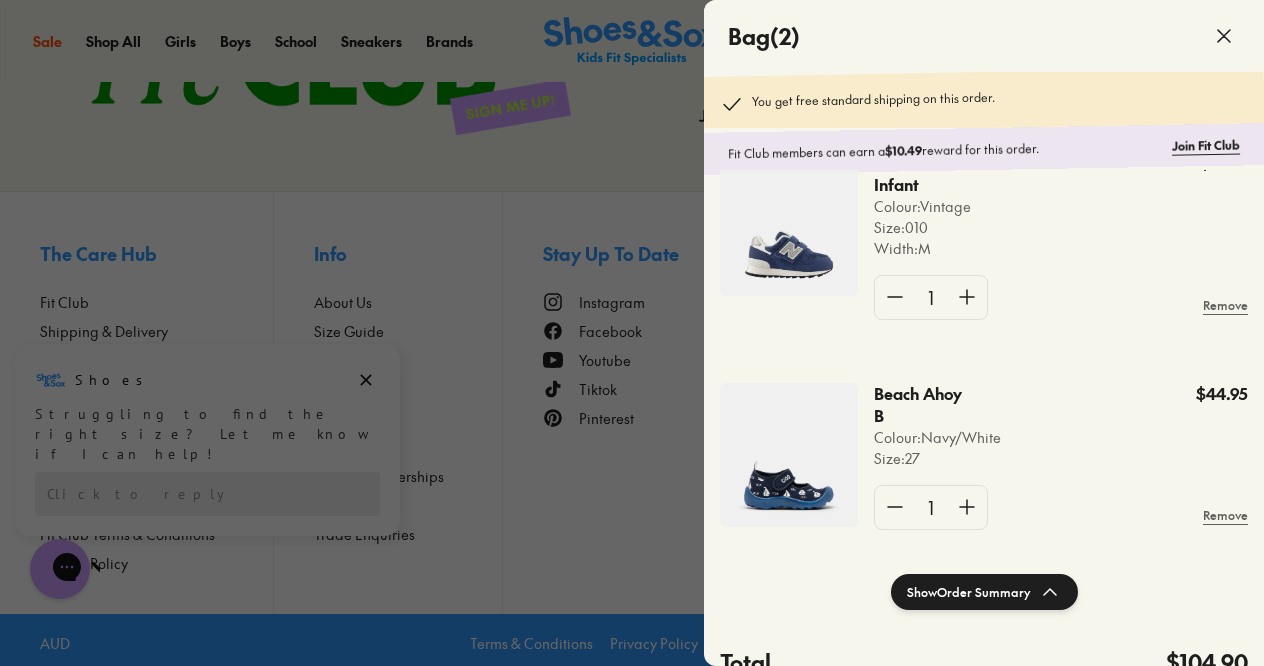 click 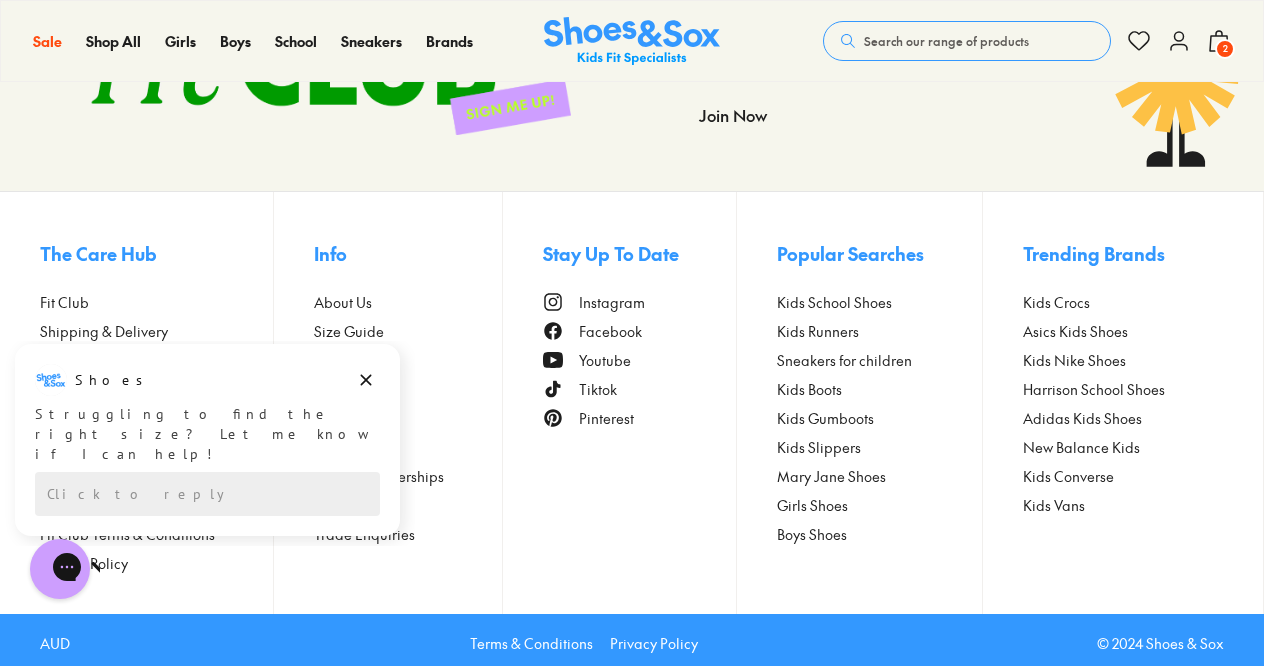click on "2" at bounding box center (1225, 49) 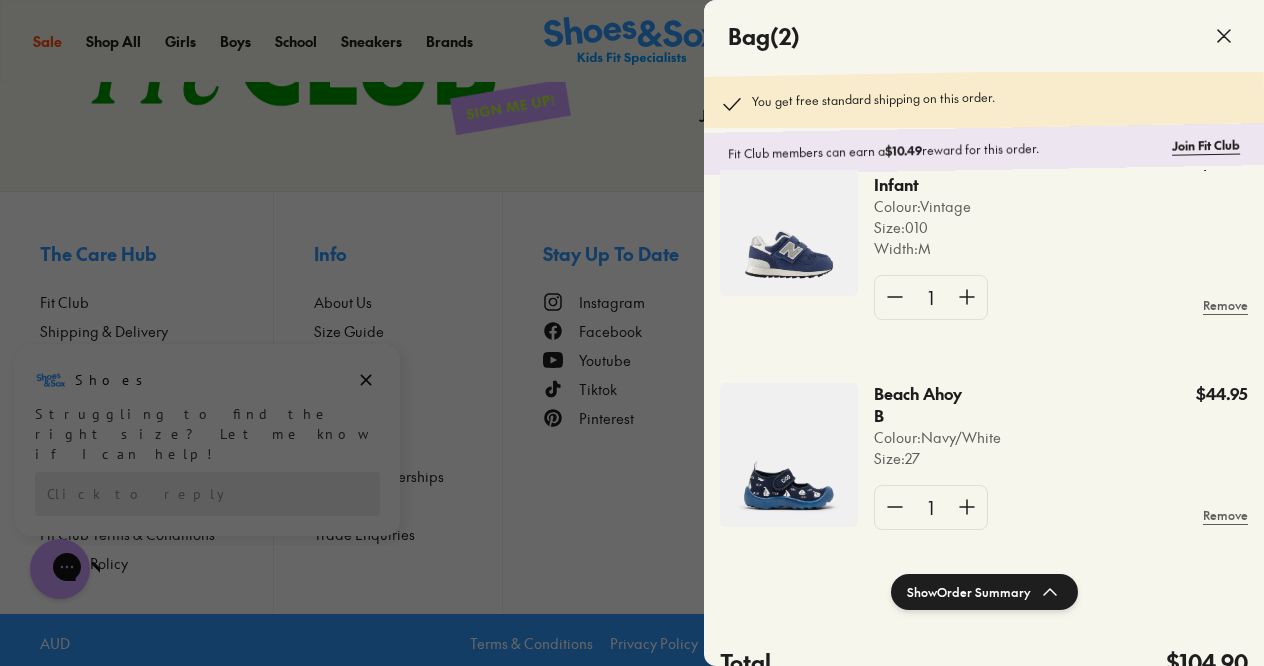 click on "Show  Order Summary" 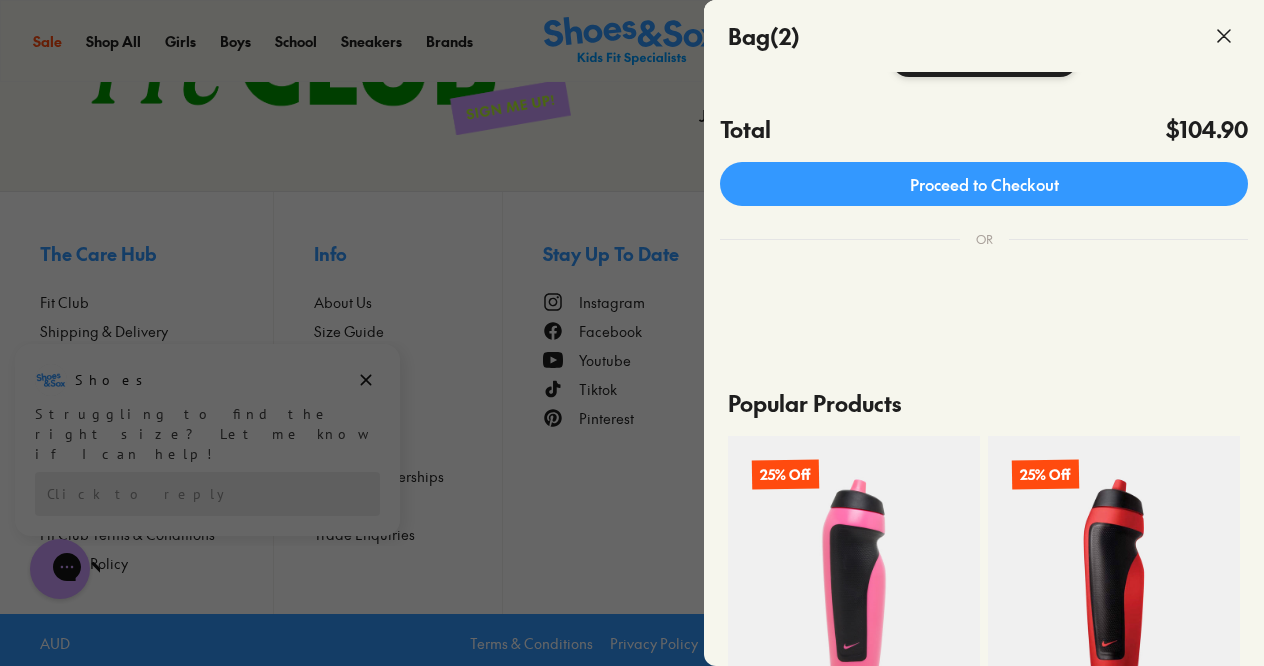 scroll, scrollTop: 560, scrollLeft: 0, axis: vertical 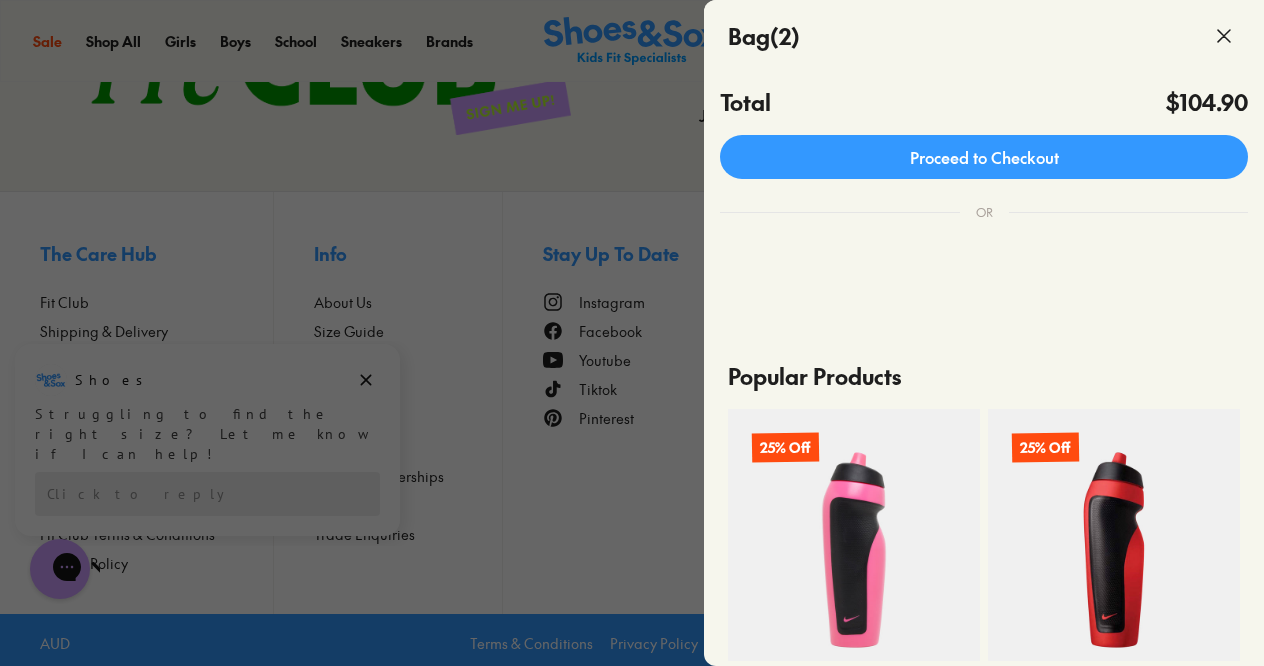click at bounding box center (722, 249) 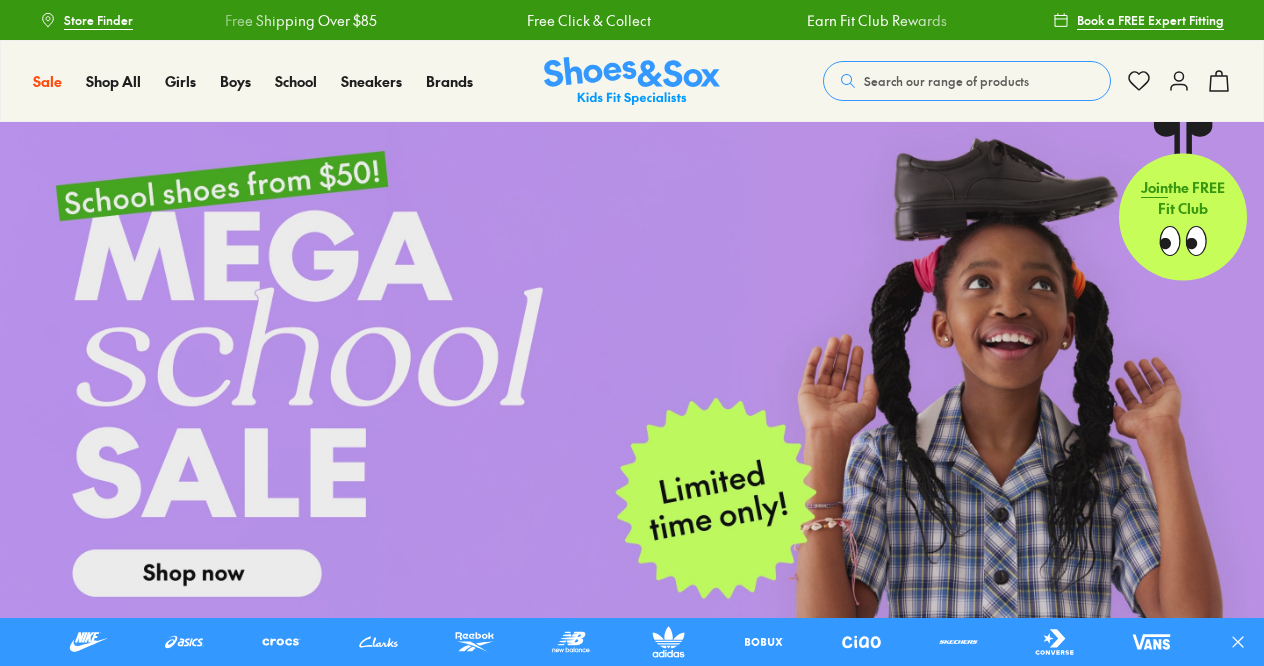 scroll, scrollTop: 0, scrollLeft: 0, axis: both 